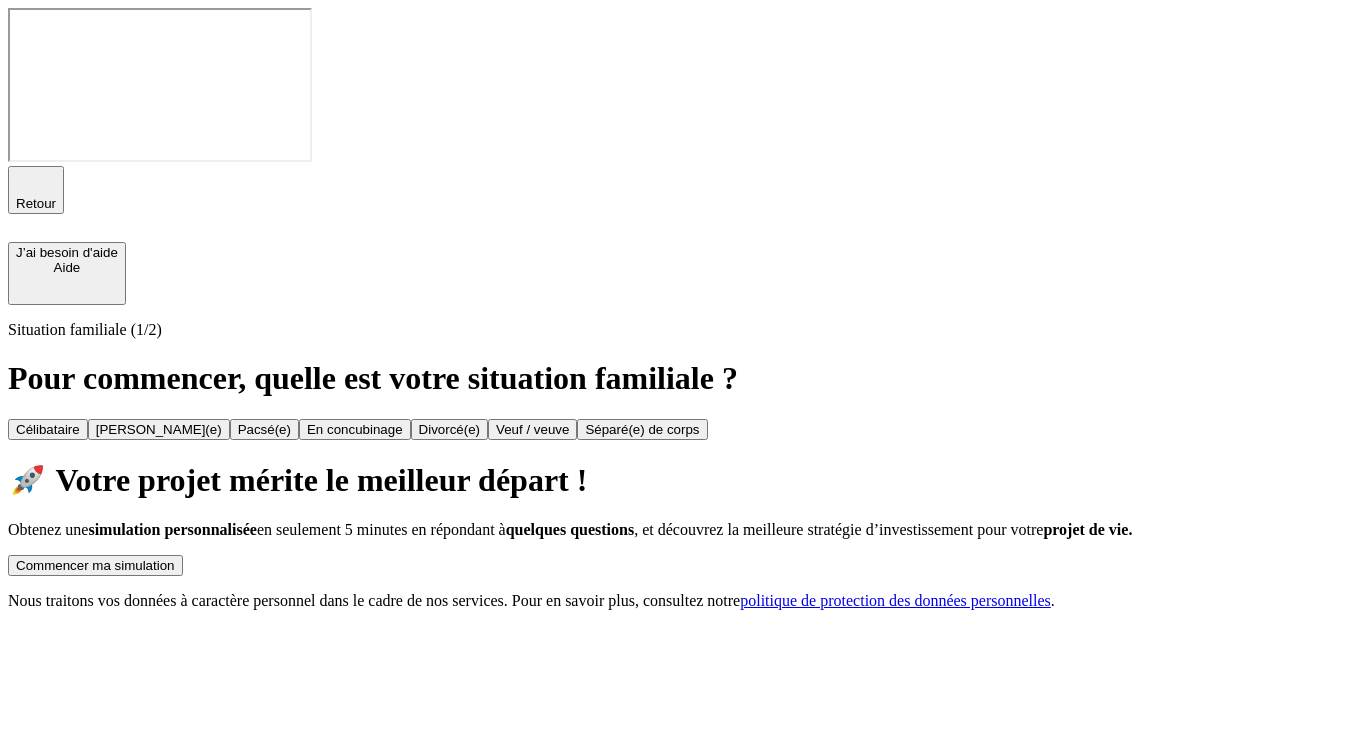 scroll, scrollTop: 0, scrollLeft: 0, axis: both 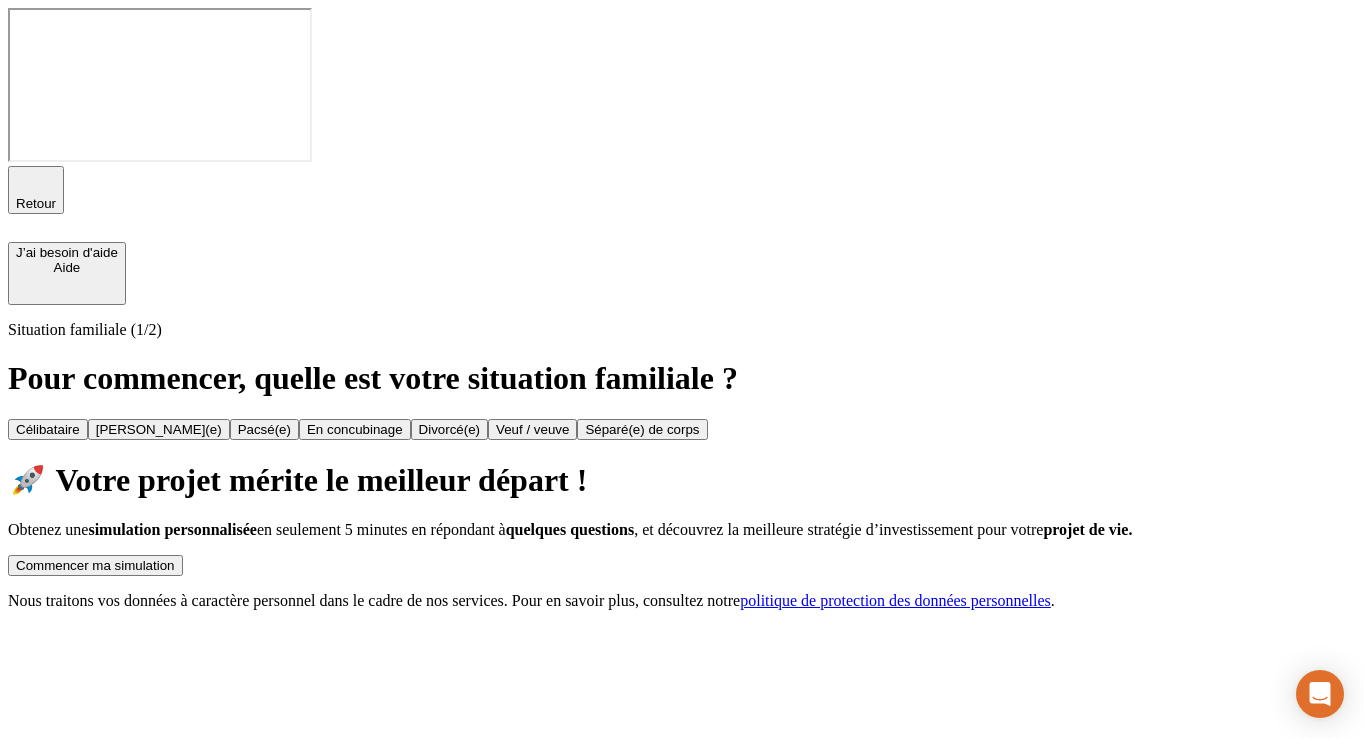 click on "Commencer ma simulation" at bounding box center (95, 565) 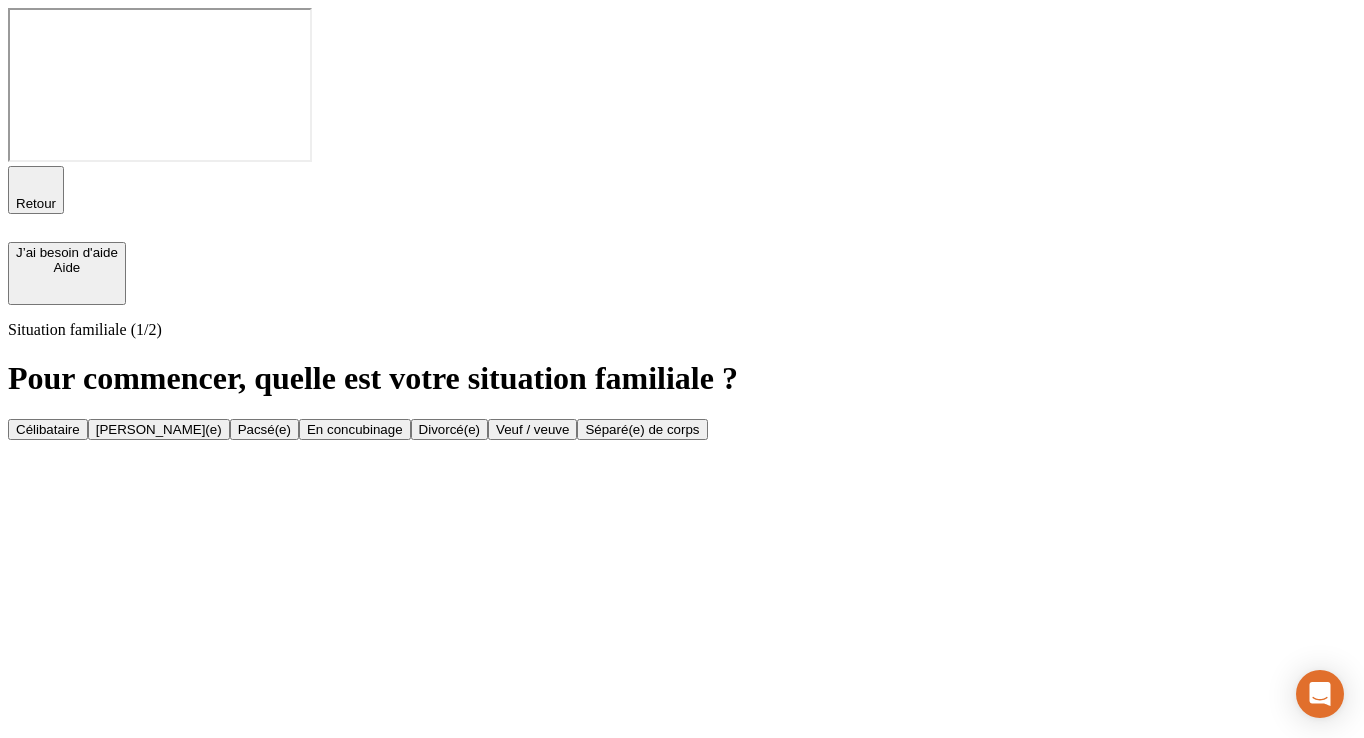 click on "[PERSON_NAME](e)" at bounding box center (159, 429) 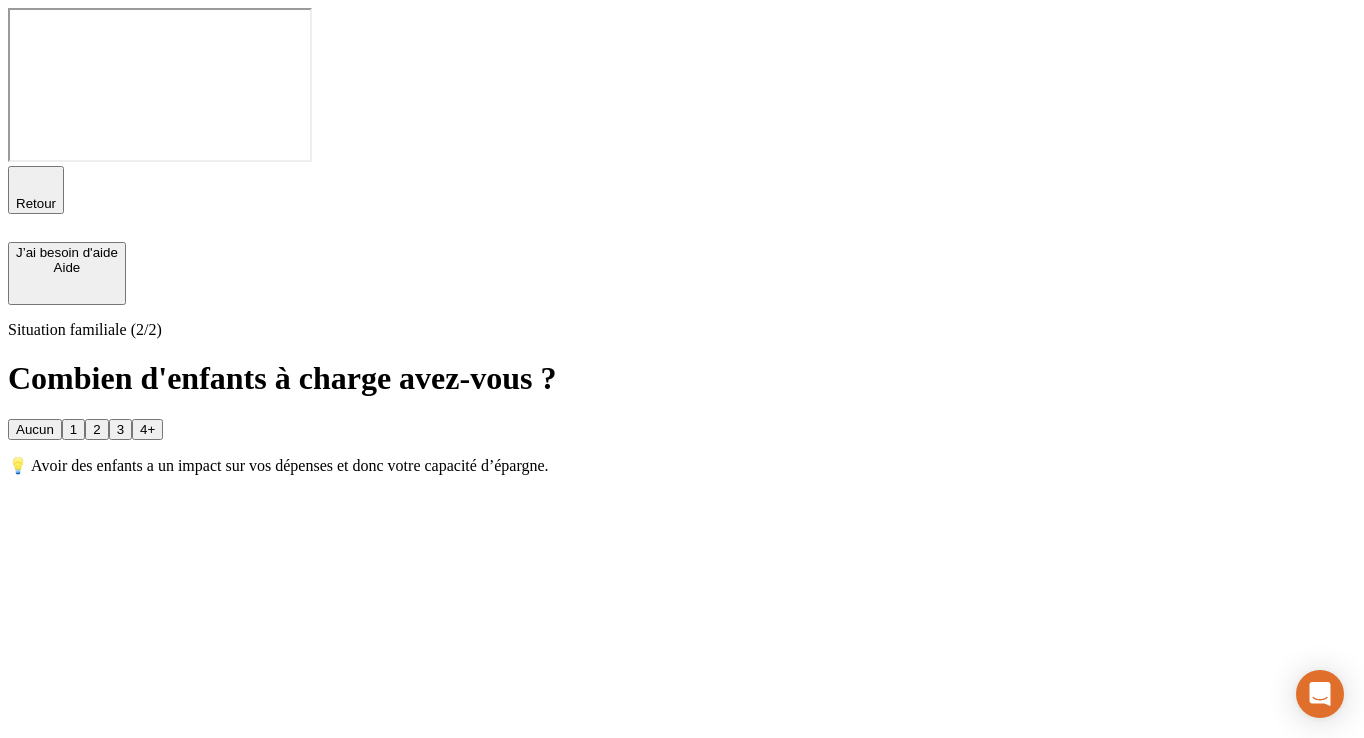 click on "Aucun" at bounding box center (35, 429) 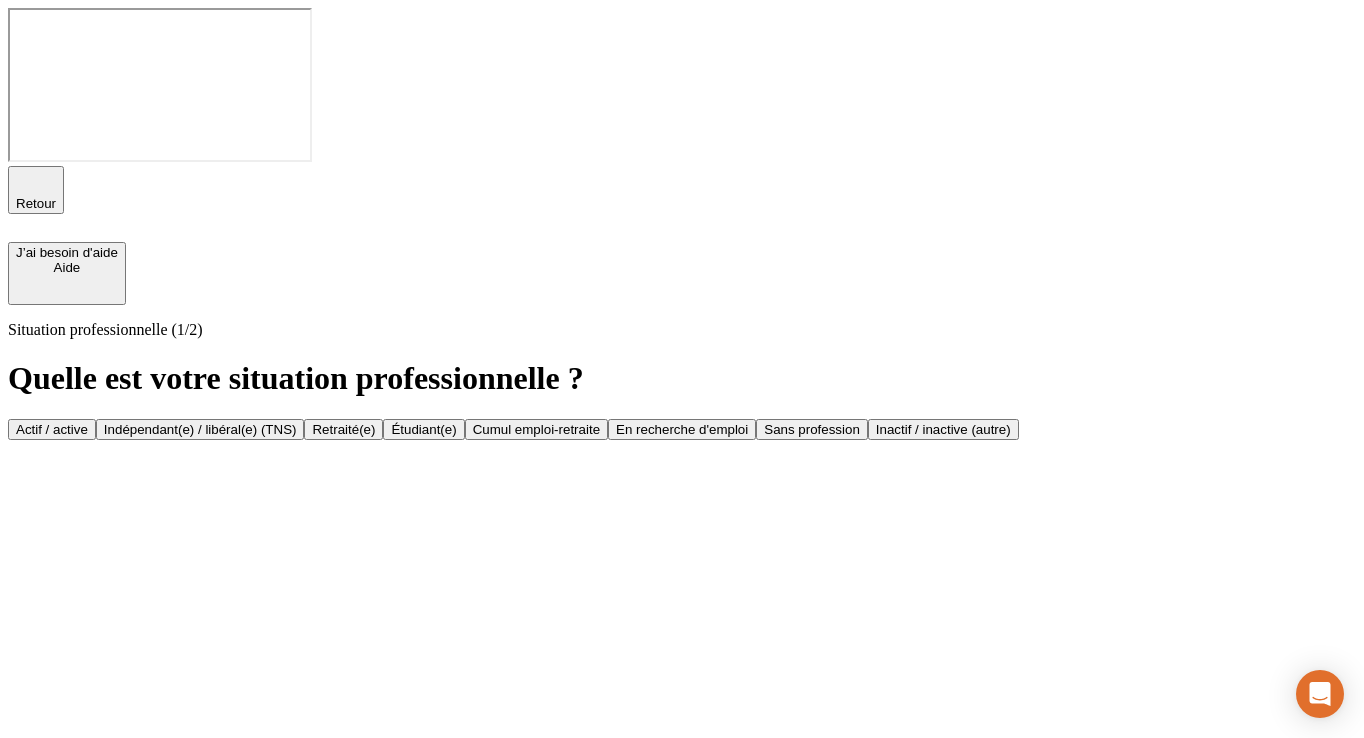 click on "Actif / active" at bounding box center [52, 429] 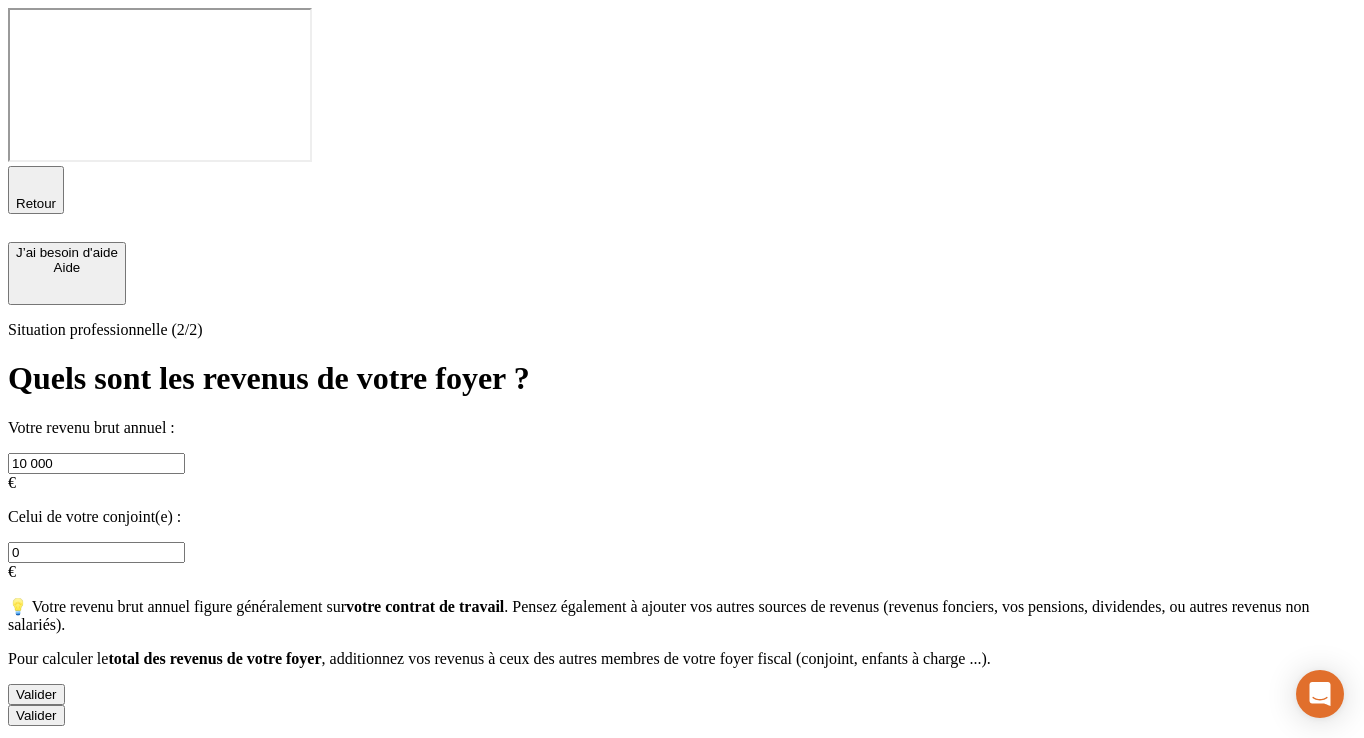 click on "0" at bounding box center [96, 552] 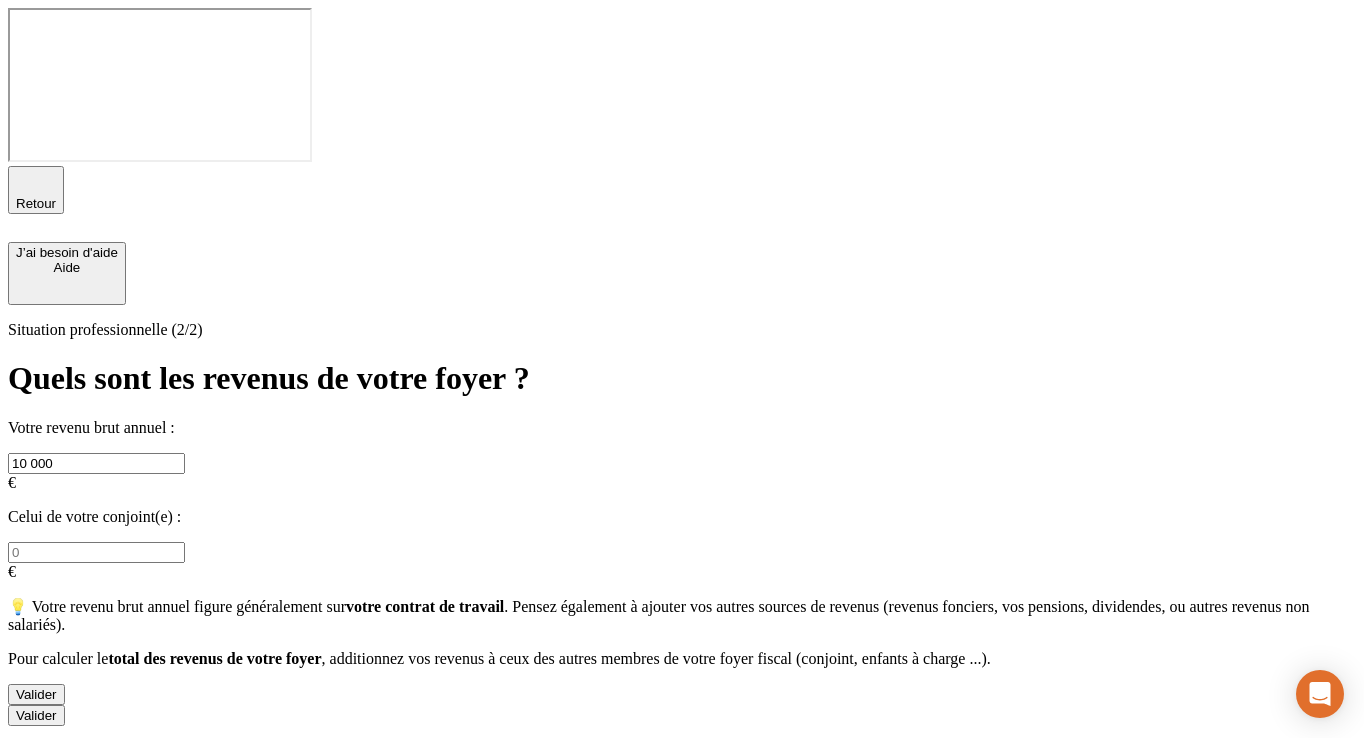 type 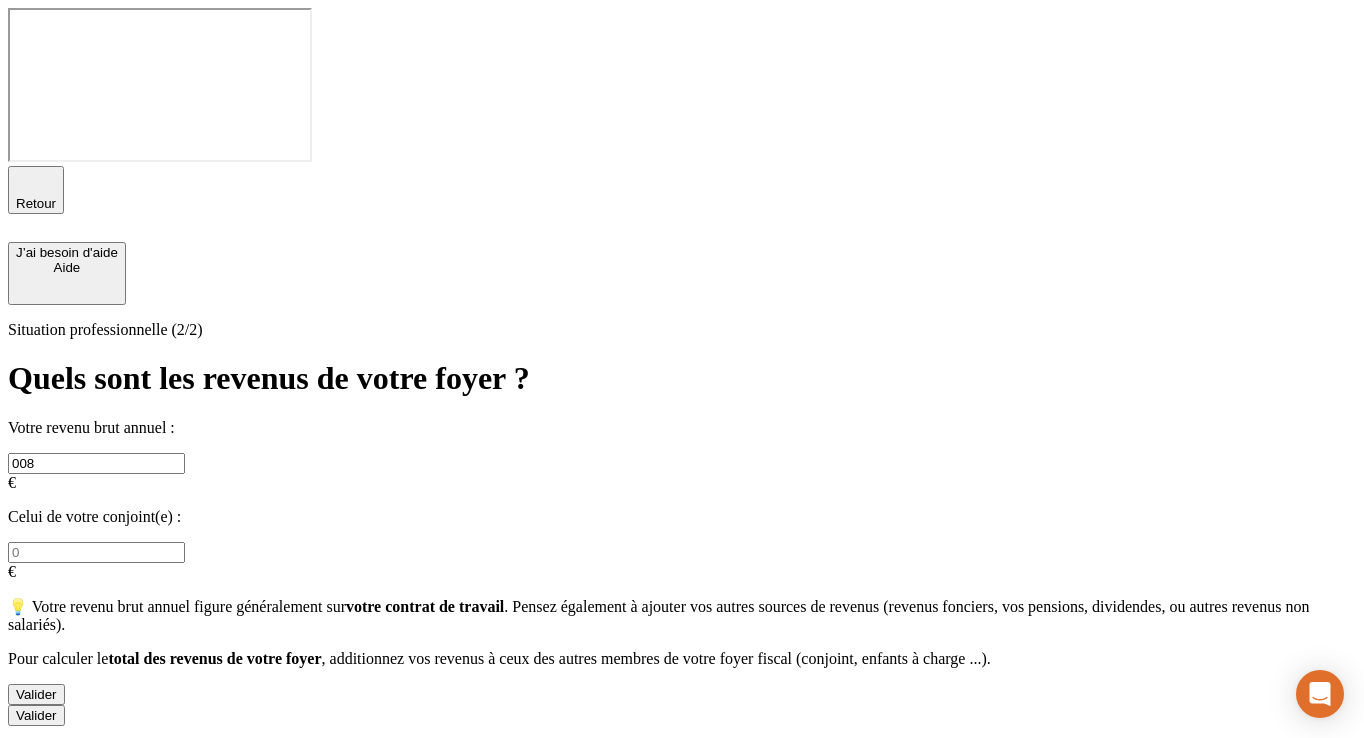 type on "0" 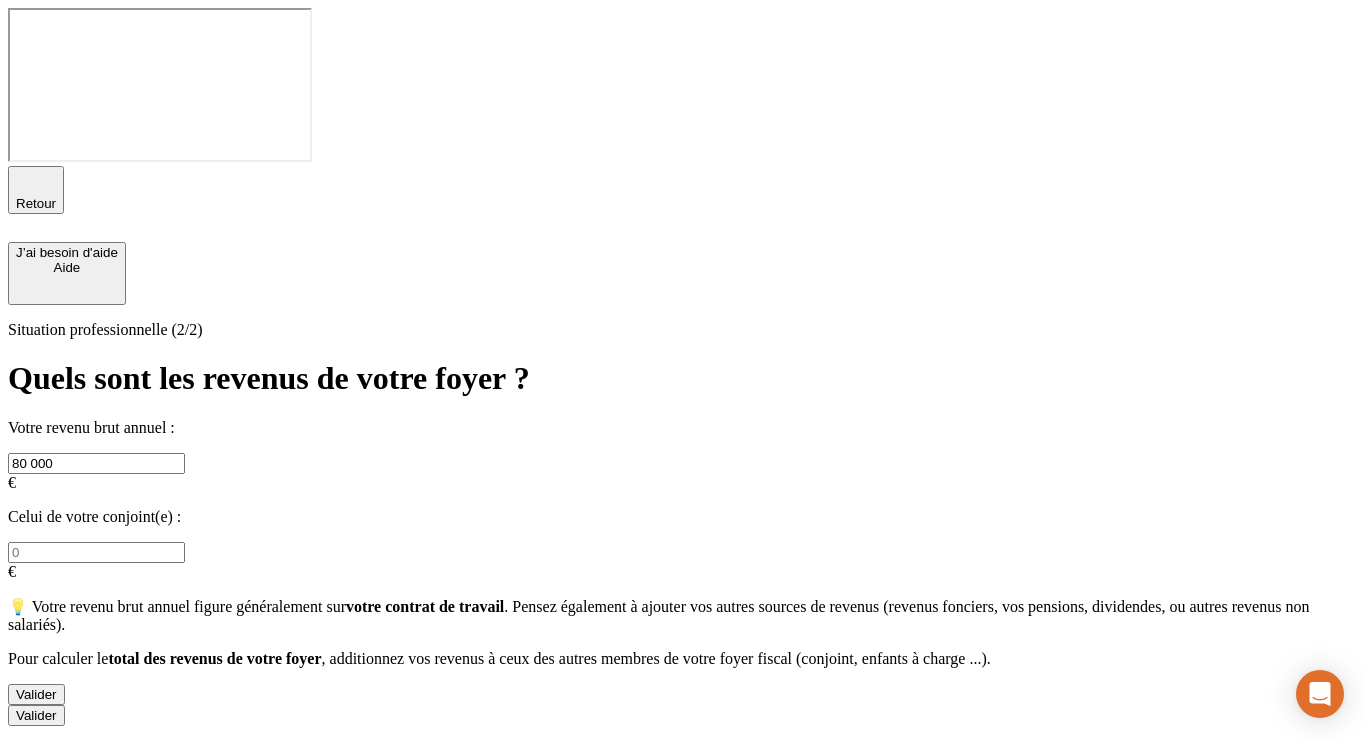 type on "80 000" 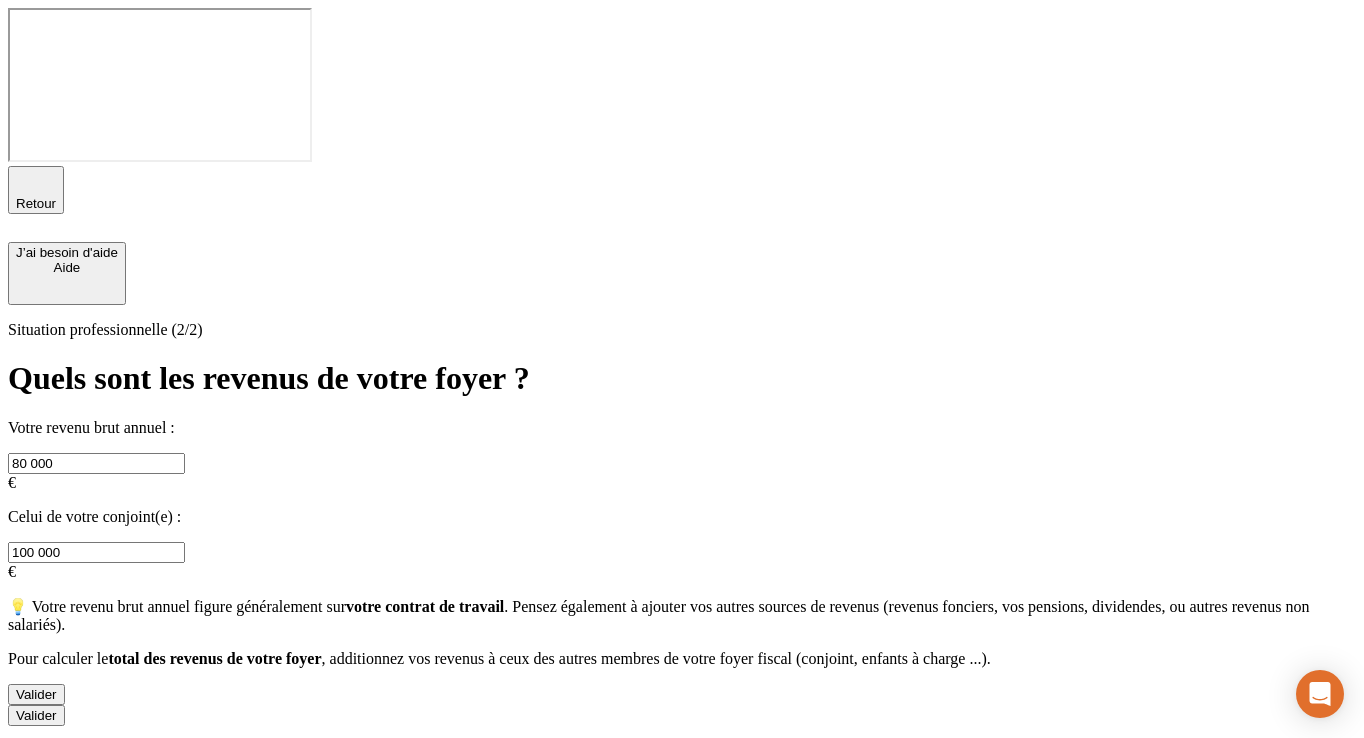 type on "100 000" 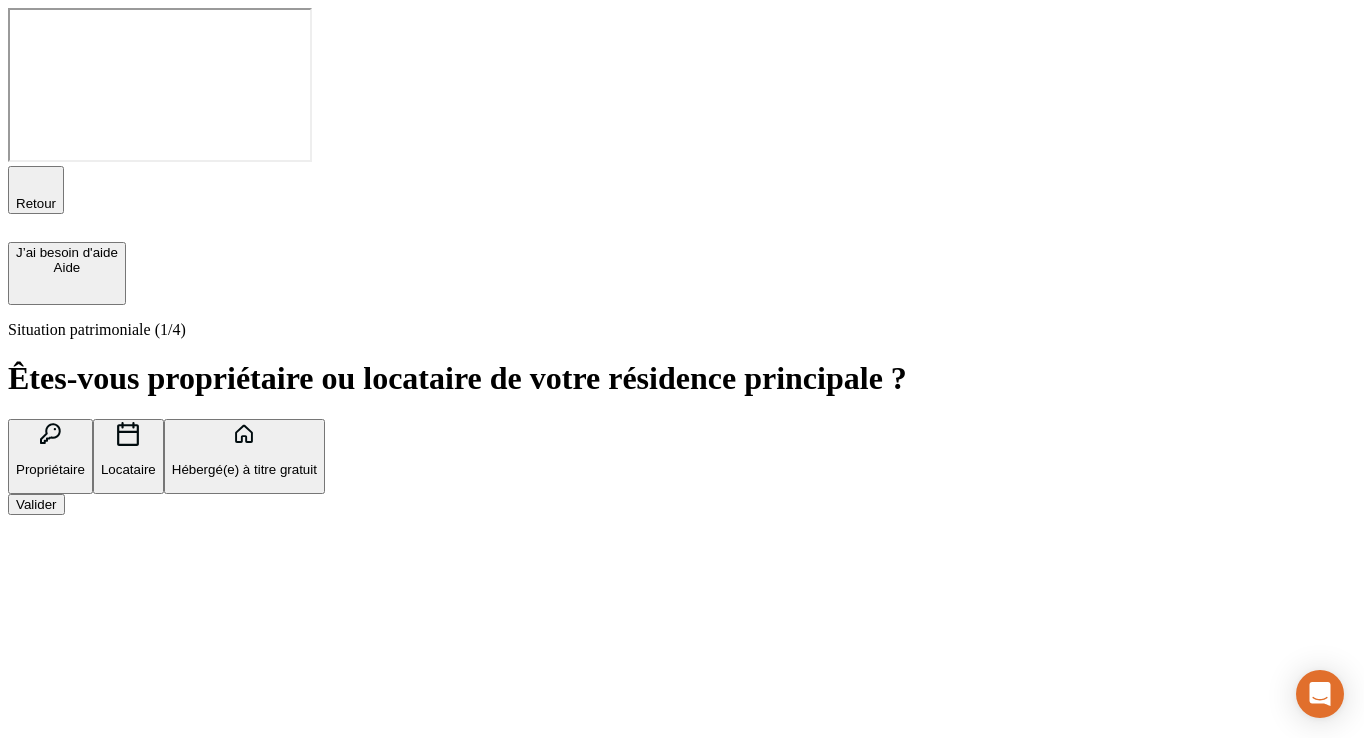 click on "Valider" at bounding box center [682, 504] 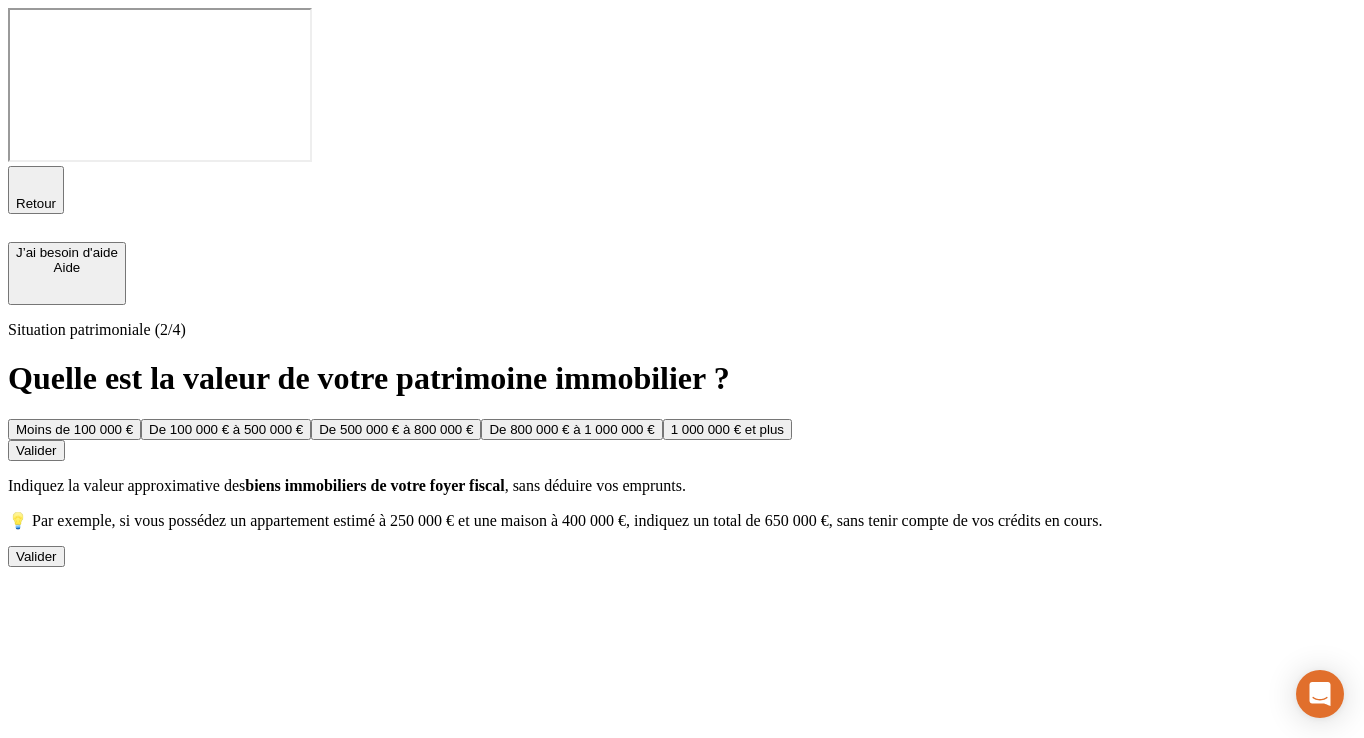 click on "De 100 000 € à 500 000 €" at bounding box center [226, 429] 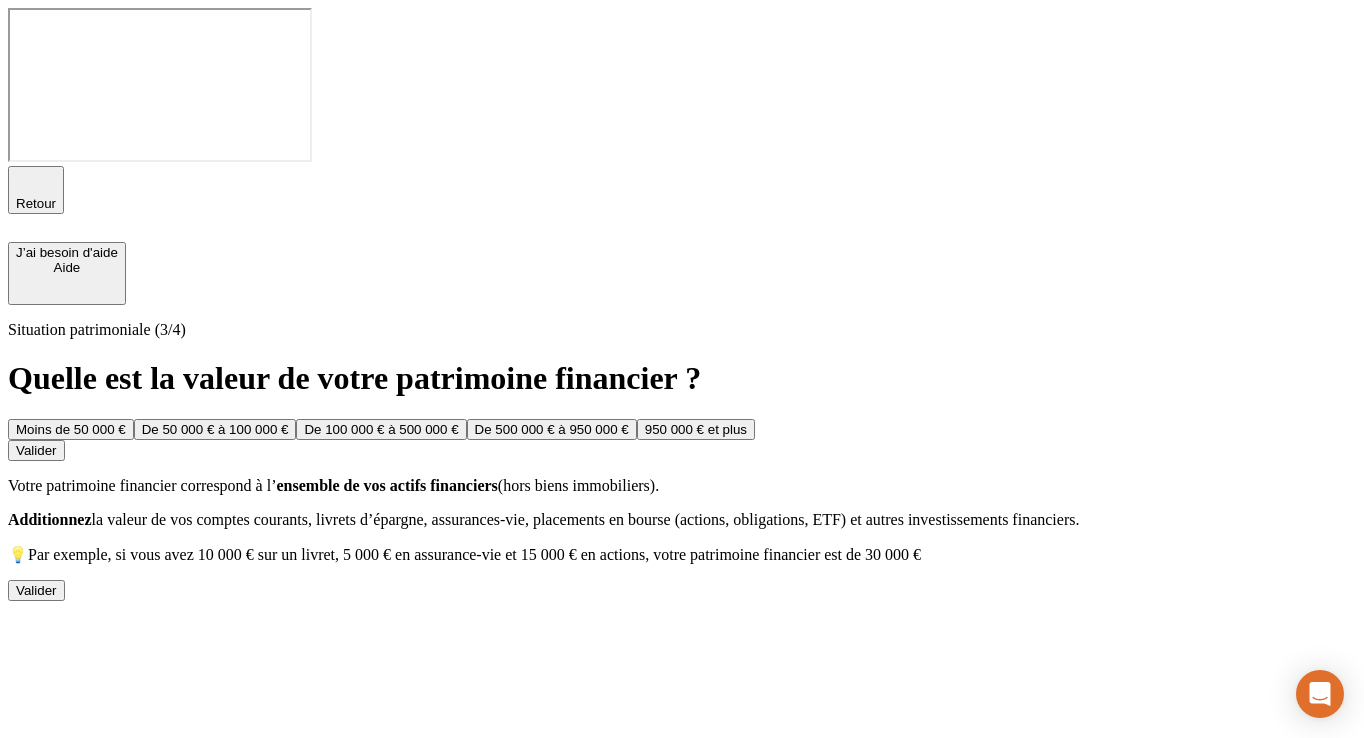 click on "De 100 000 € à 500 000 €" at bounding box center [381, 429] 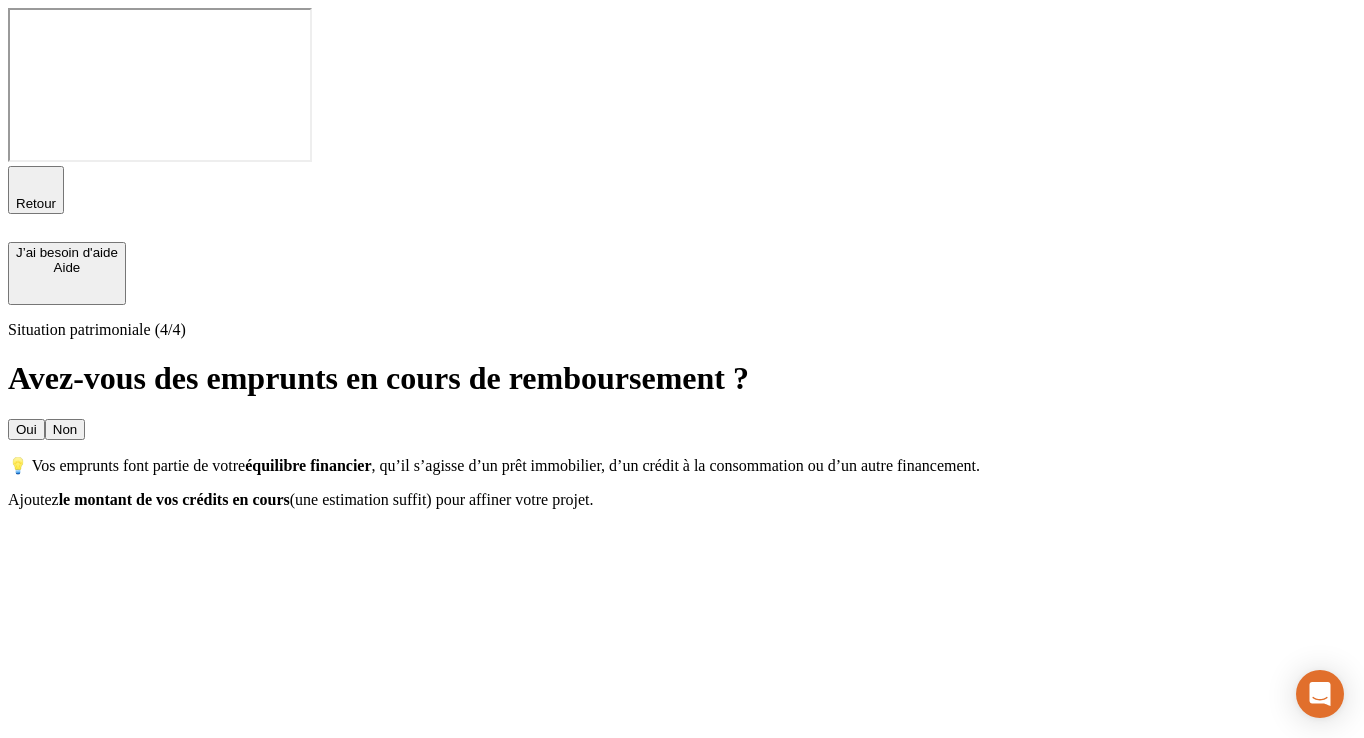 click on "Non" at bounding box center [65, 429] 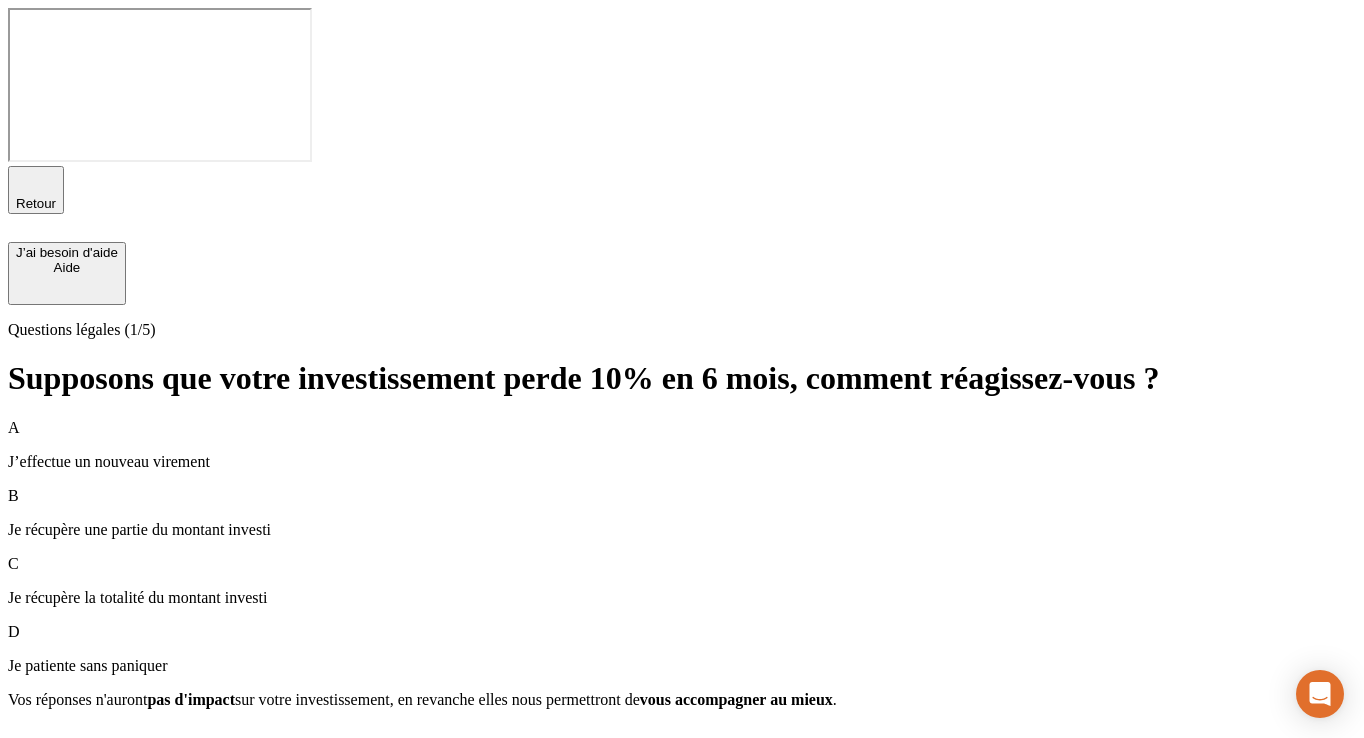 click on "Je patiente sans paniquer" at bounding box center (682, 666) 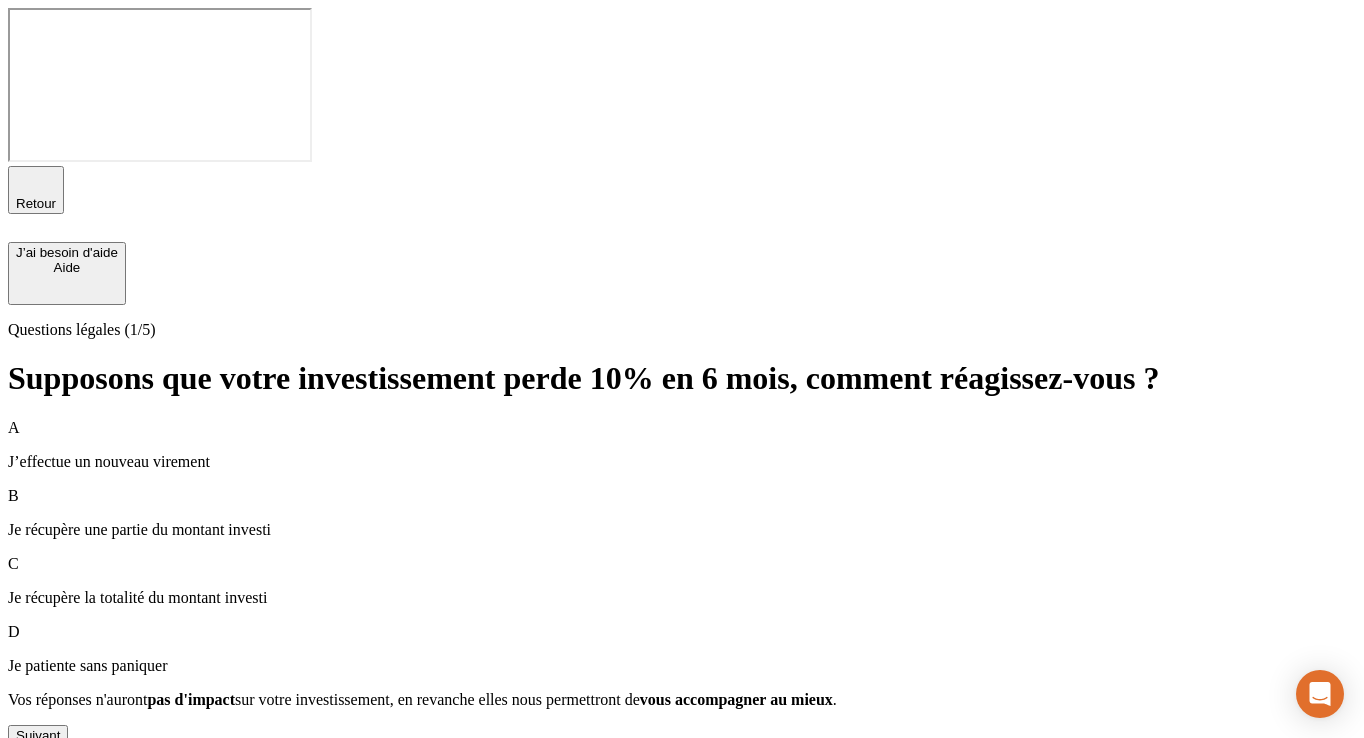 click on "Suivant" at bounding box center (38, 735) 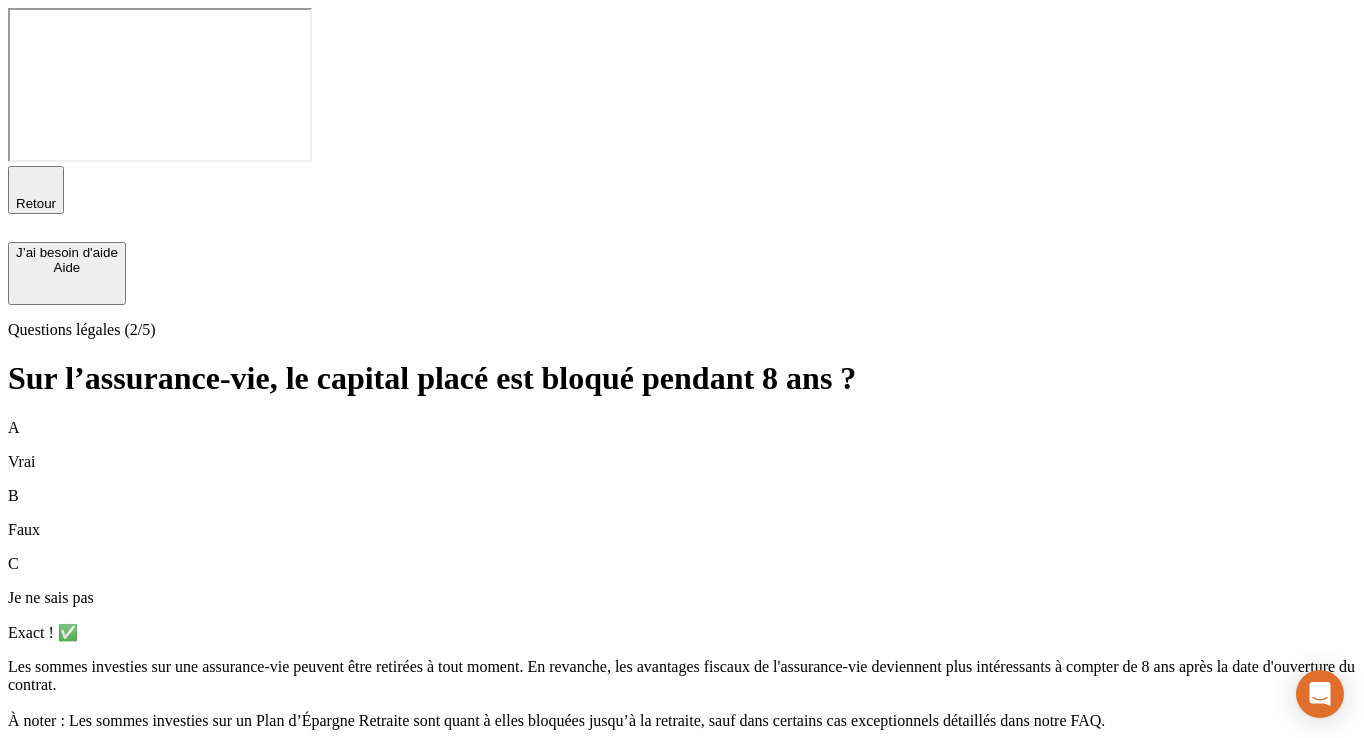 click on "Suivant" at bounding box center [38, 756] 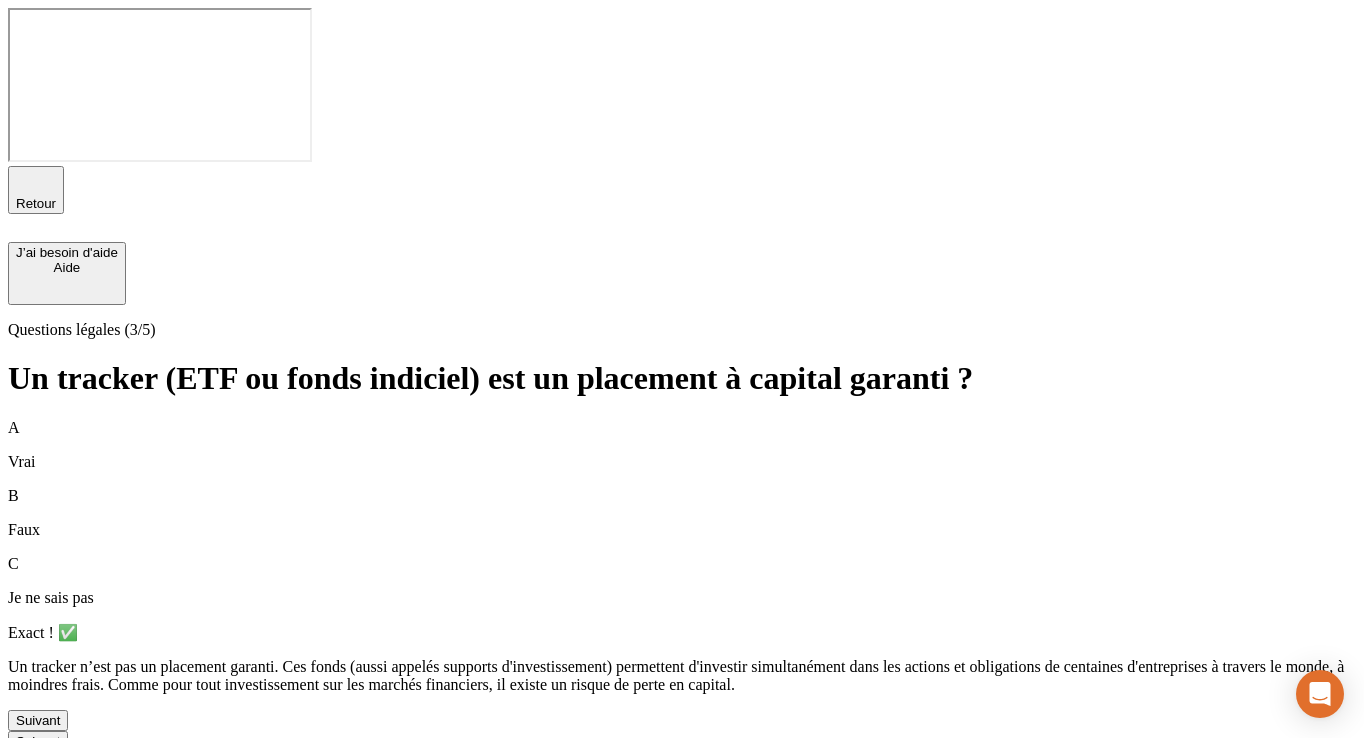 click on "Suivant" at bounding box center (38, 720) 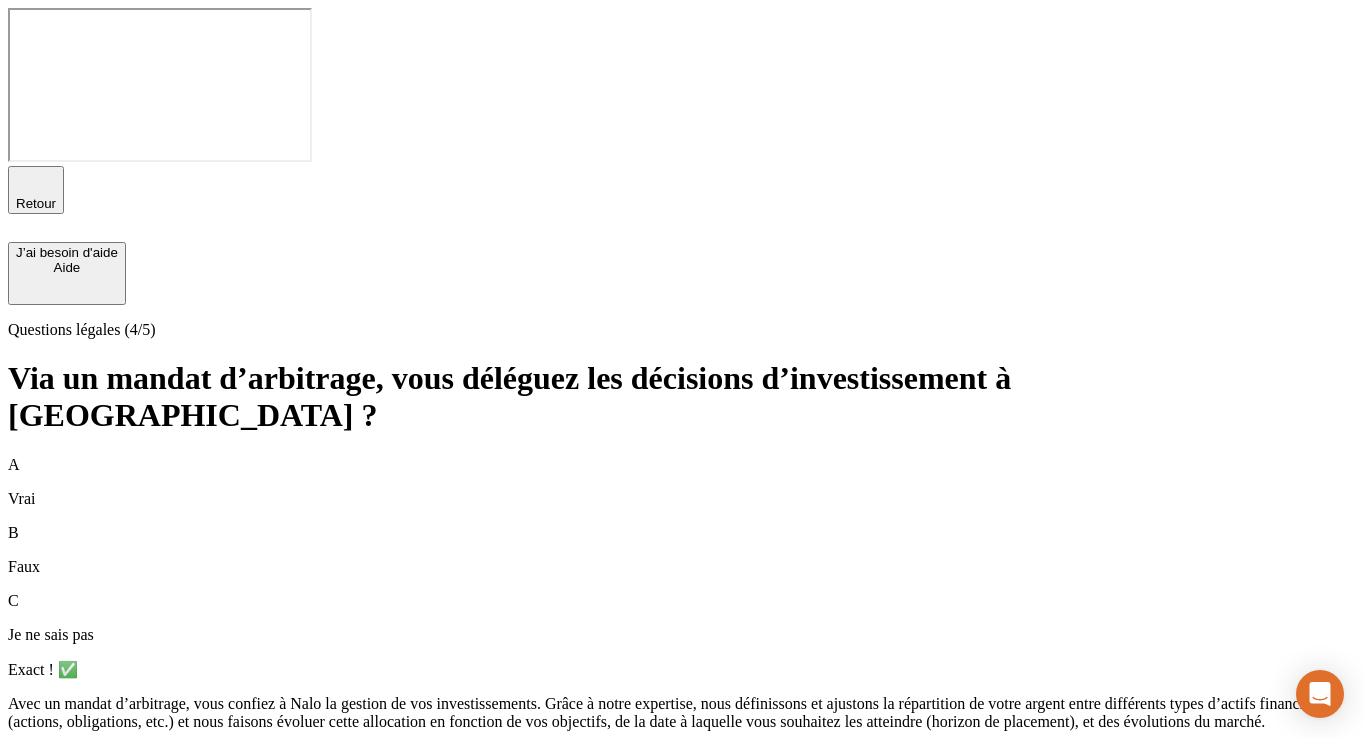 click on "Suivant" at bounding box center (682, 757) 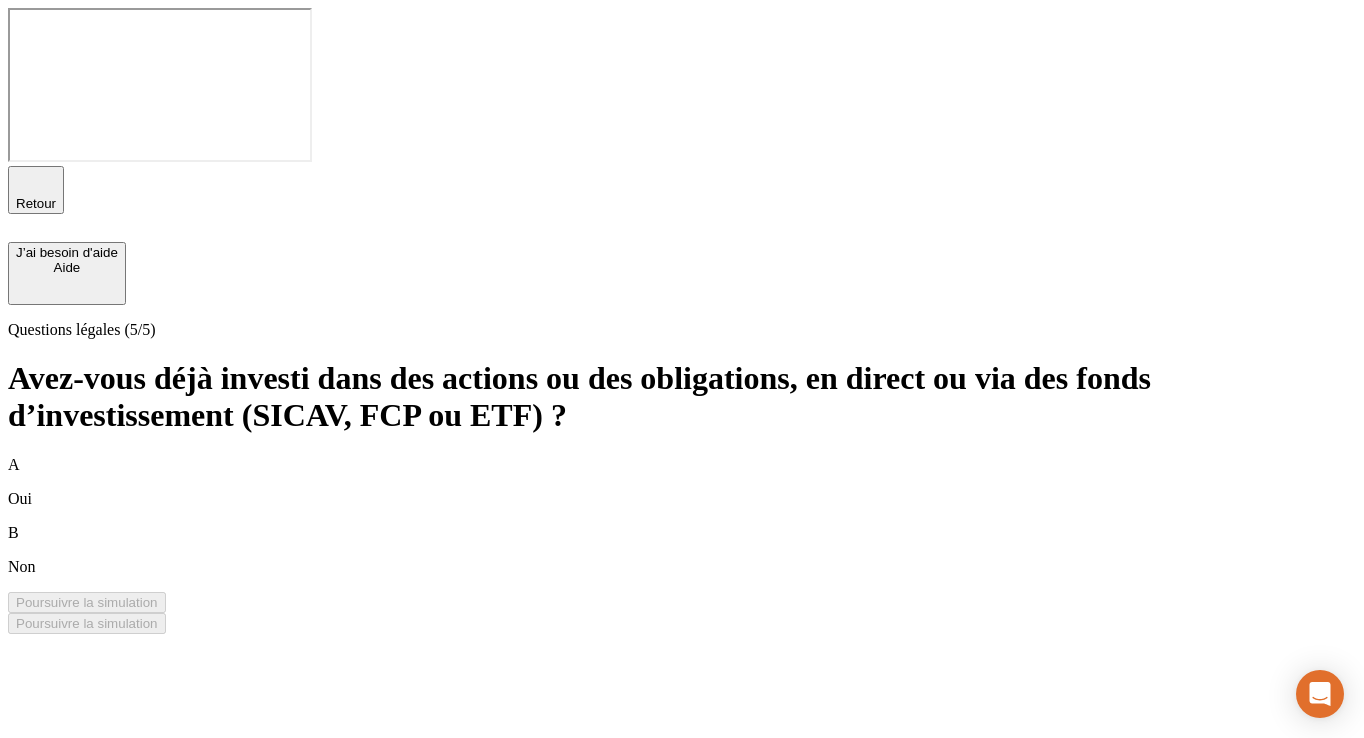 click on "B Non" at bounding box center [682, 550] 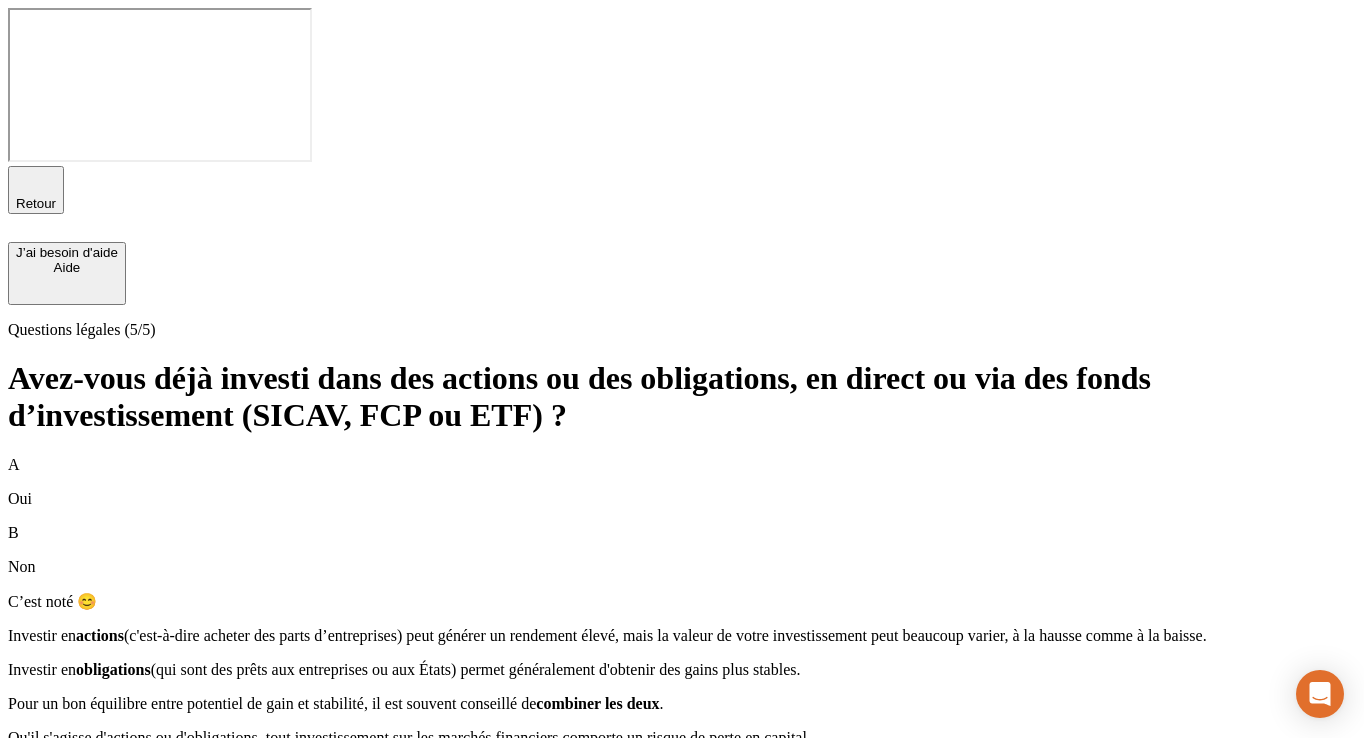 click on "Poursuivre la simulation" at bounding box center [87, 773] 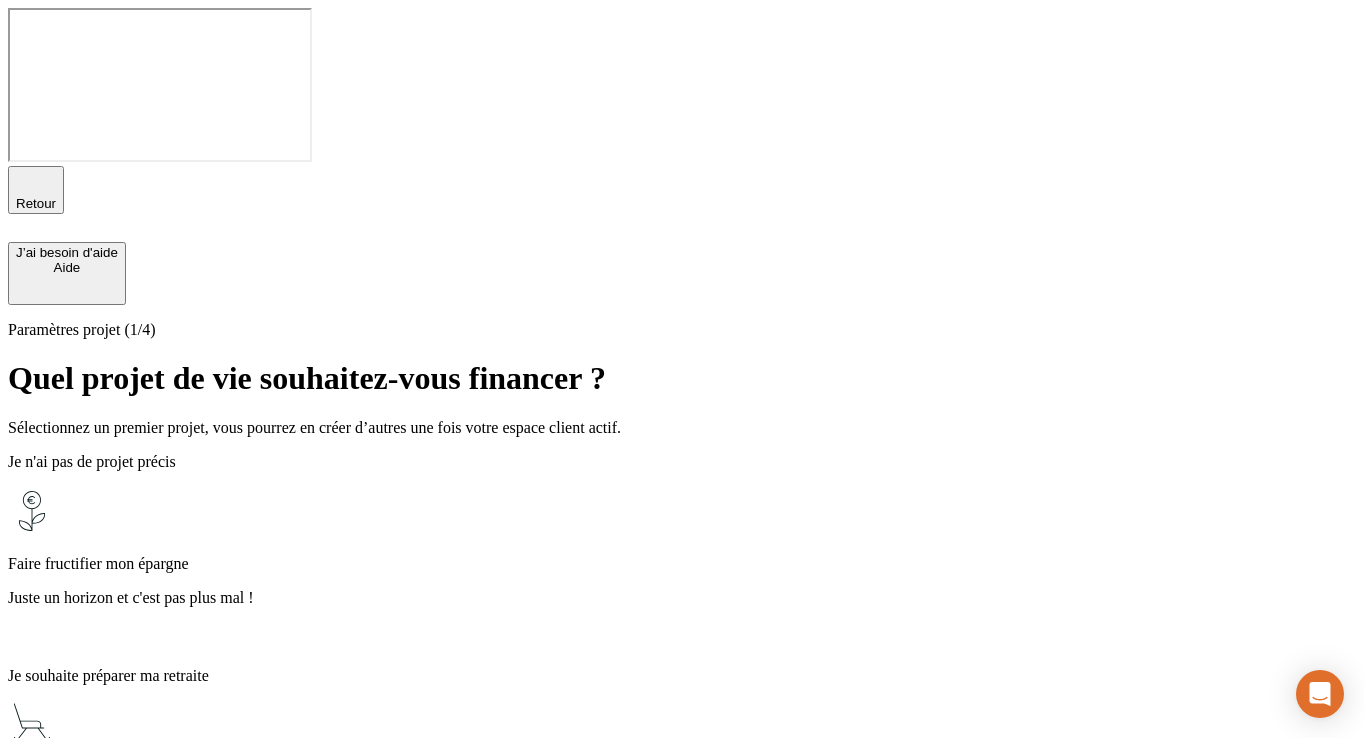 click on "Faire fructifier mon épargne Juste un horizon et c'est pas plus mal !" at bounding box center (682, 569) 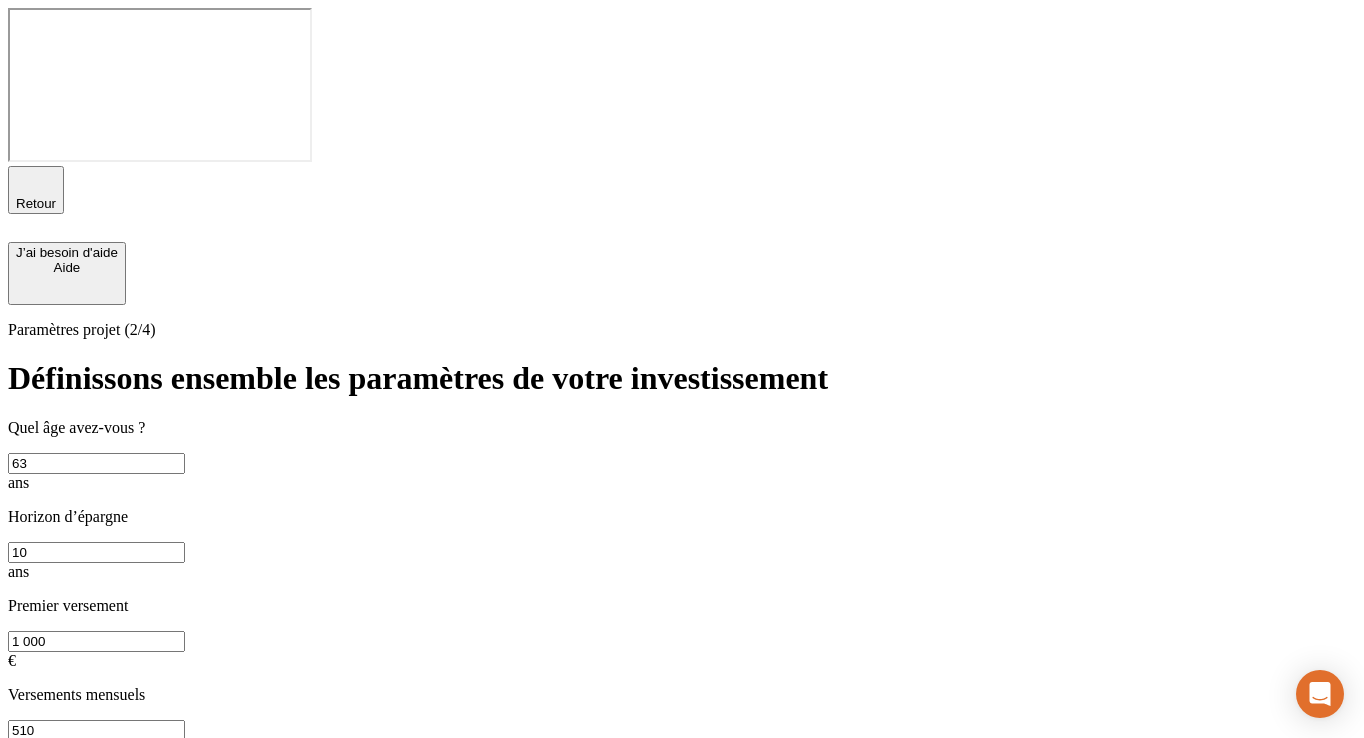 click on "Continuer" at bounding box center (45, 892) 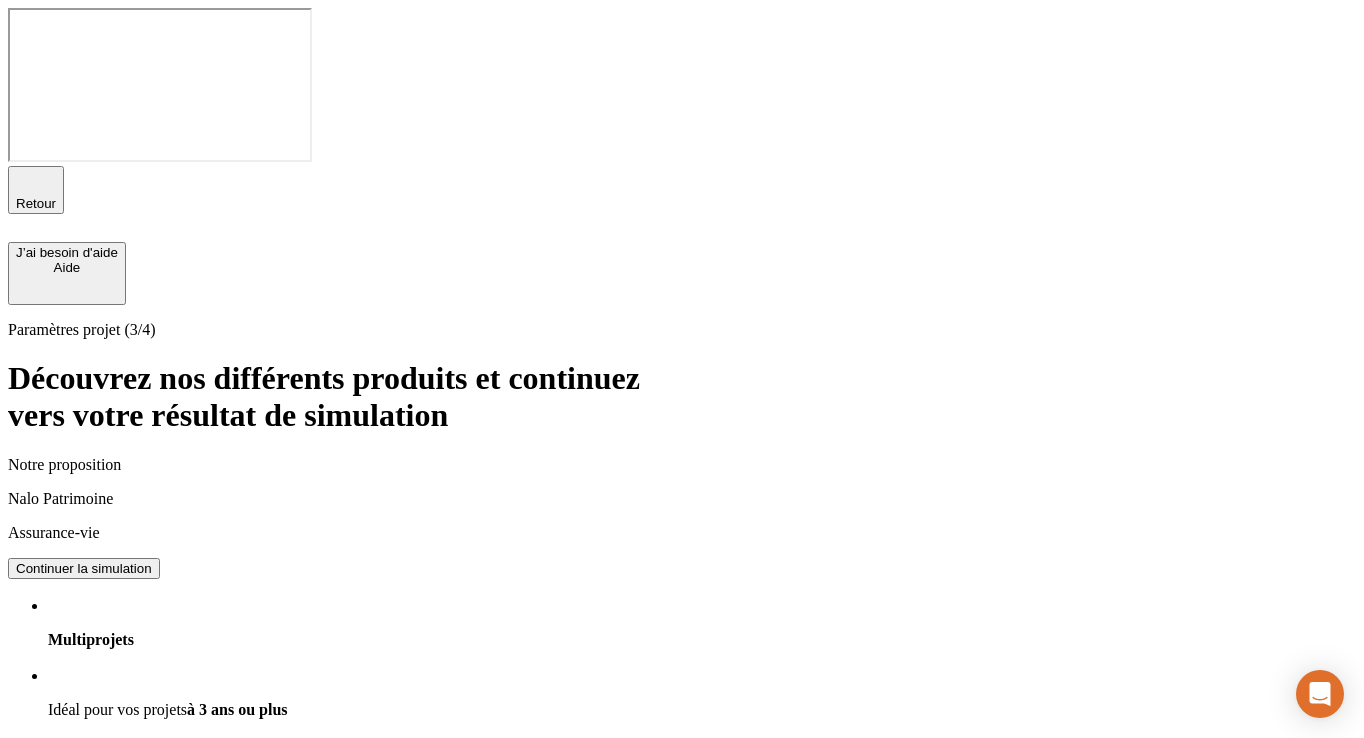 click on "Continuer la simulation" at bounding box center [84, 568] 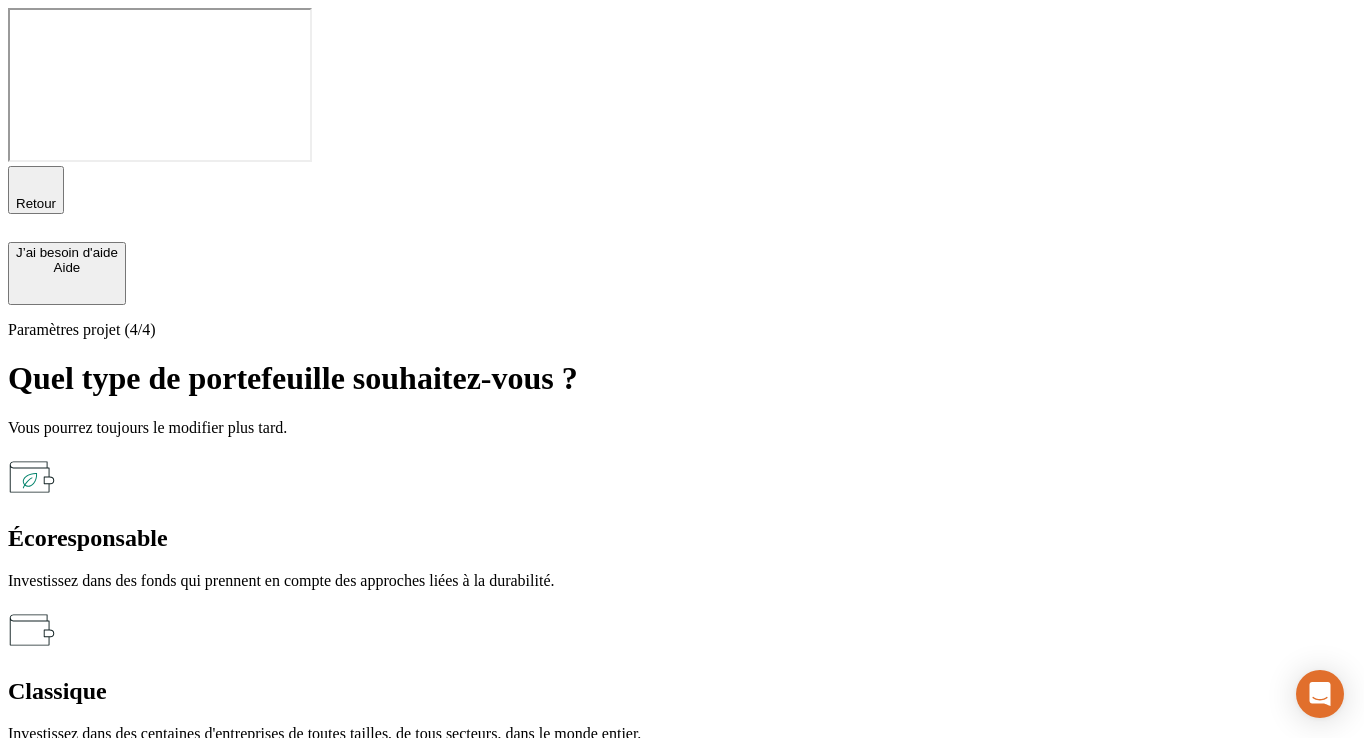 click on "Investissez dans des fonds qui prennent en compte des approches liées à la durabilité." at bounding box center [682, 581] 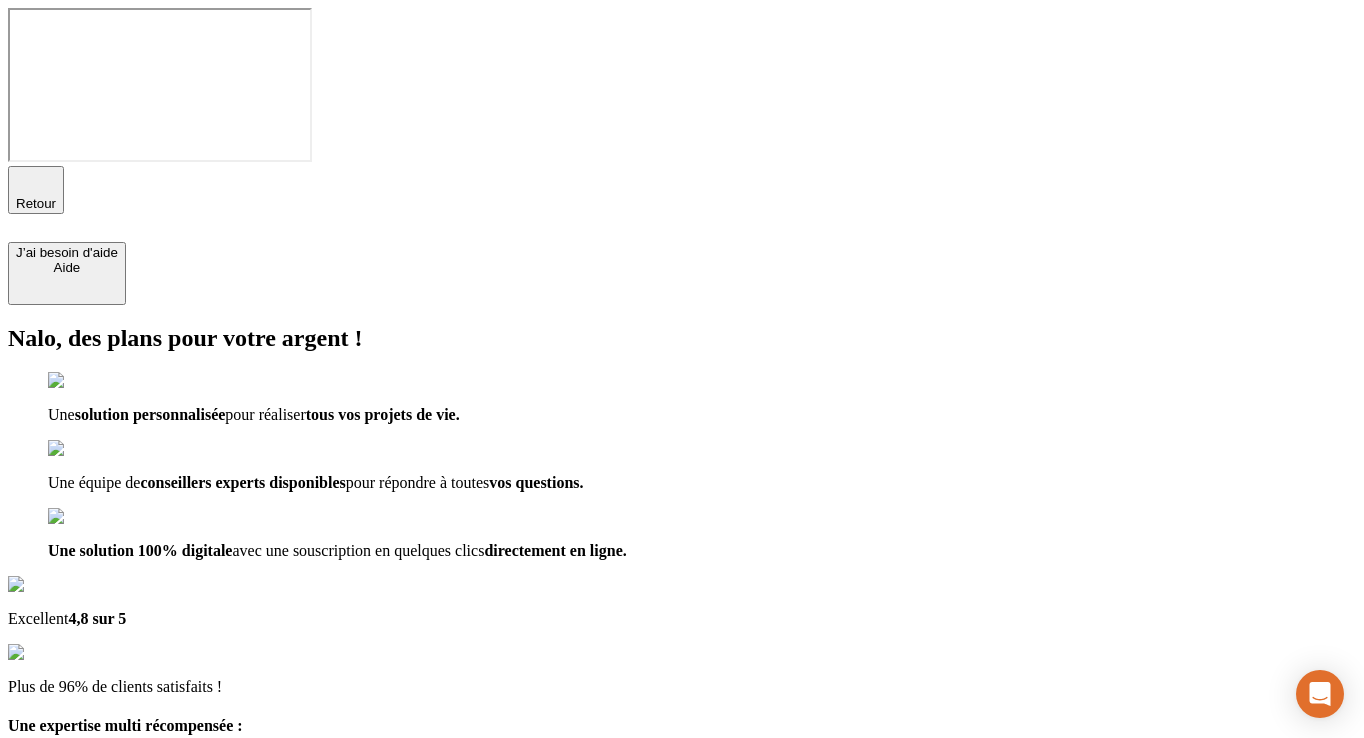 click at bounding box center [96, 1063] 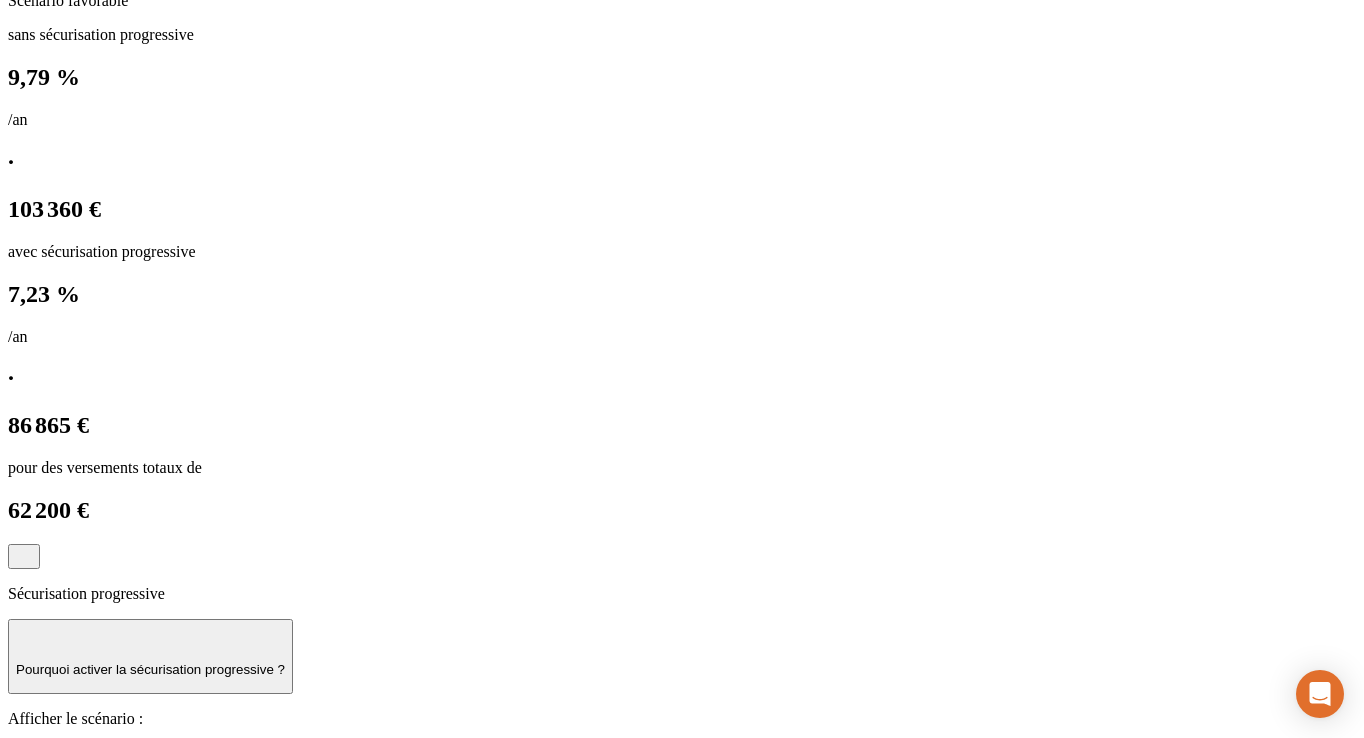 scroll, scrollTop: 1122, scrollLeft: 0, axis: vertical 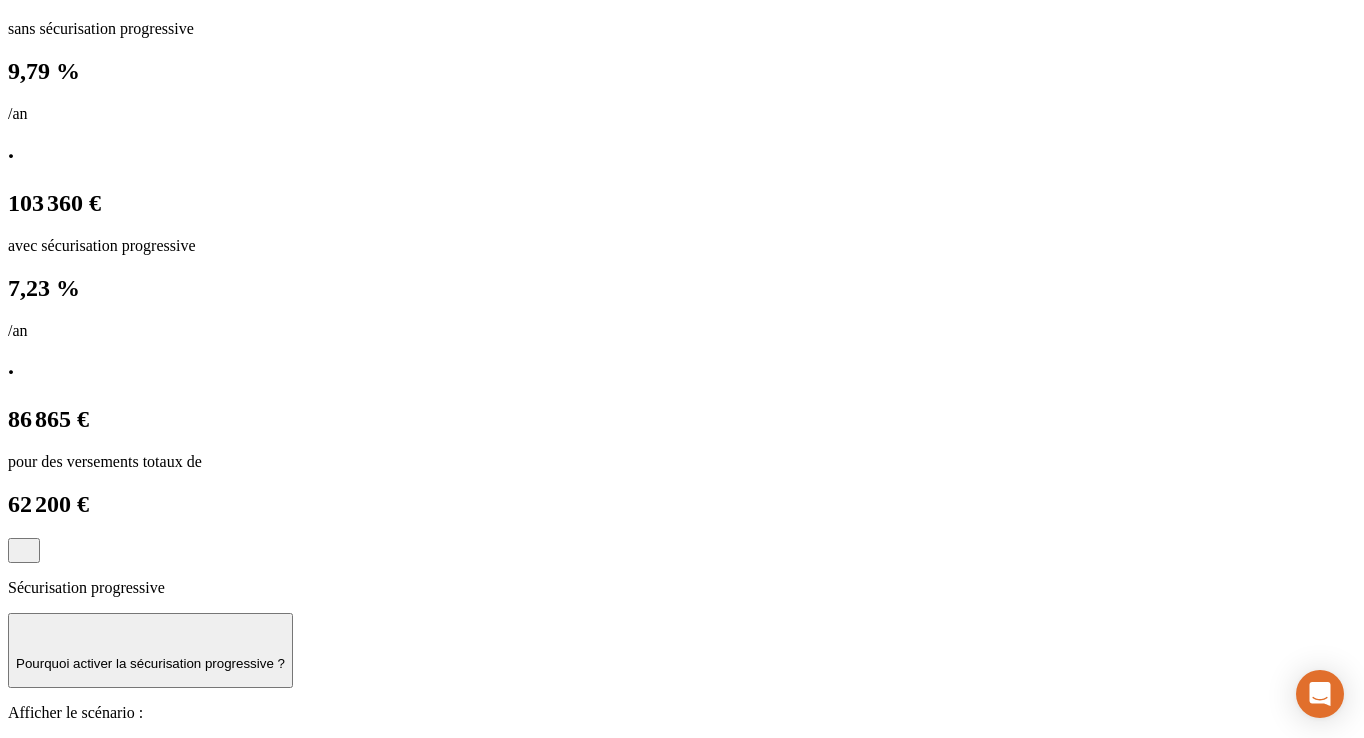 click on "Voir le détail" at bounding box center [682, 2840] 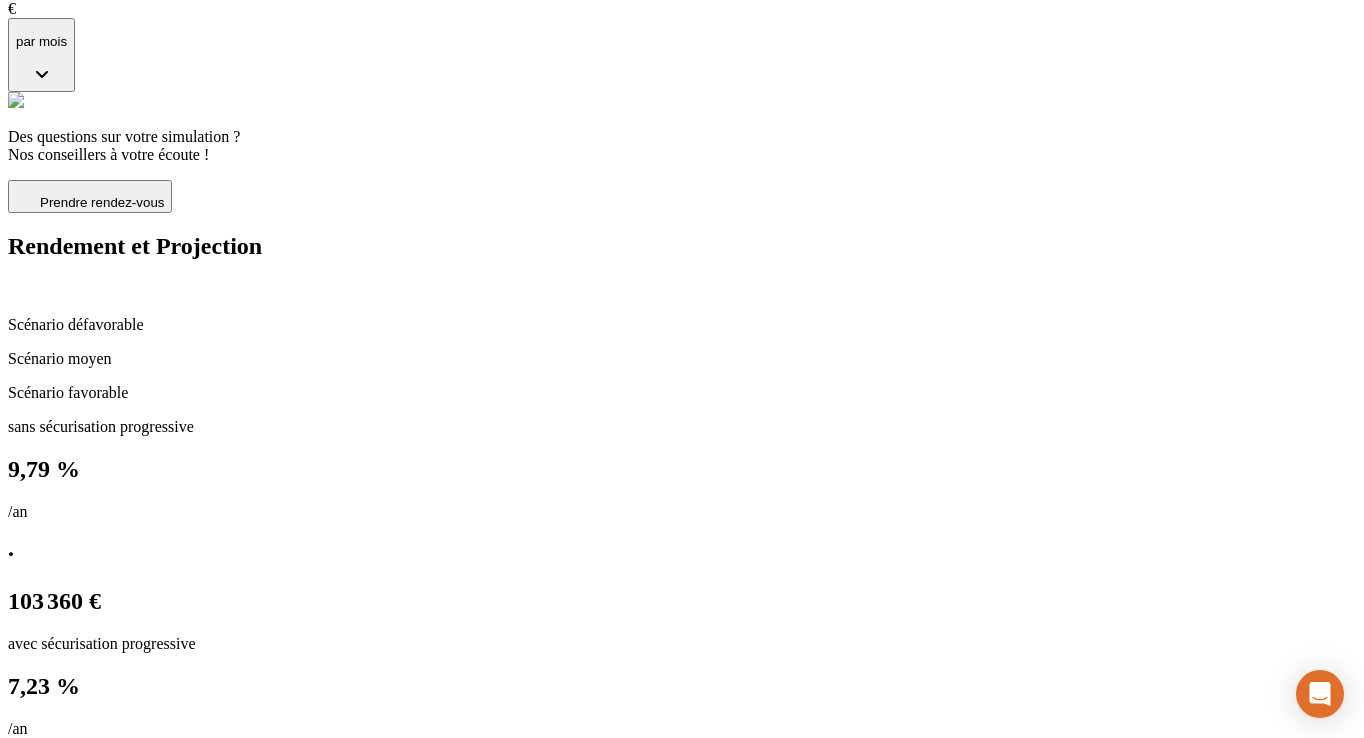 scroll, scrollTop: 721, scrollLeft: 0, axis: vertical 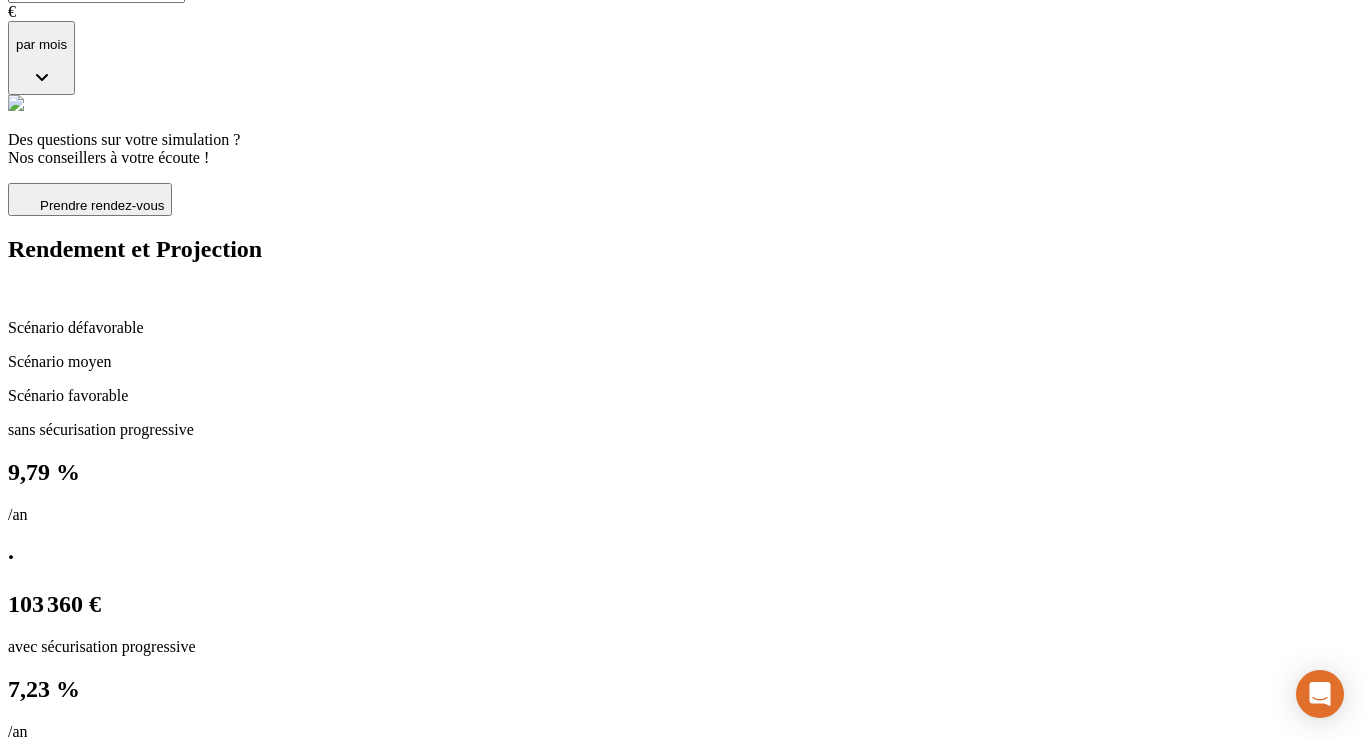 click on "Retour" at bounding box center (36, -518) 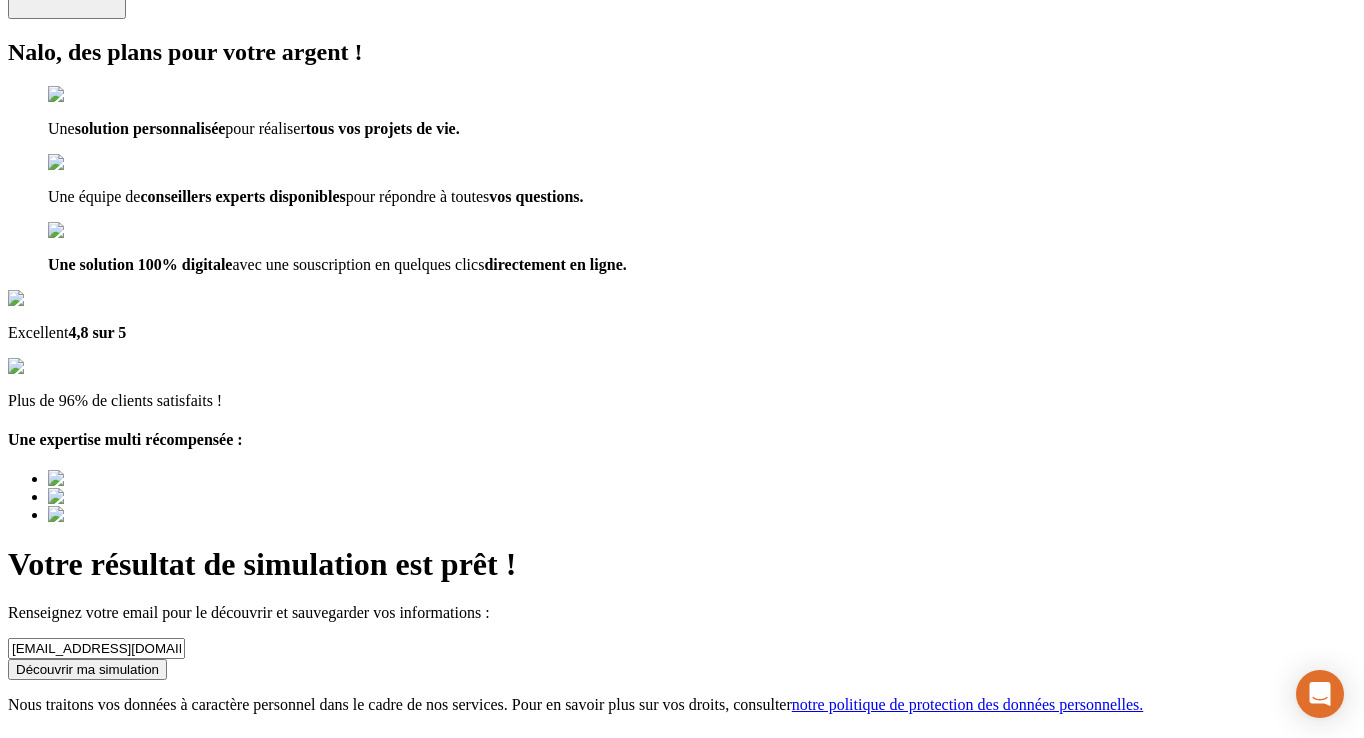 scroll, scrollTop: 0, scrollLeft: 0, axis: both 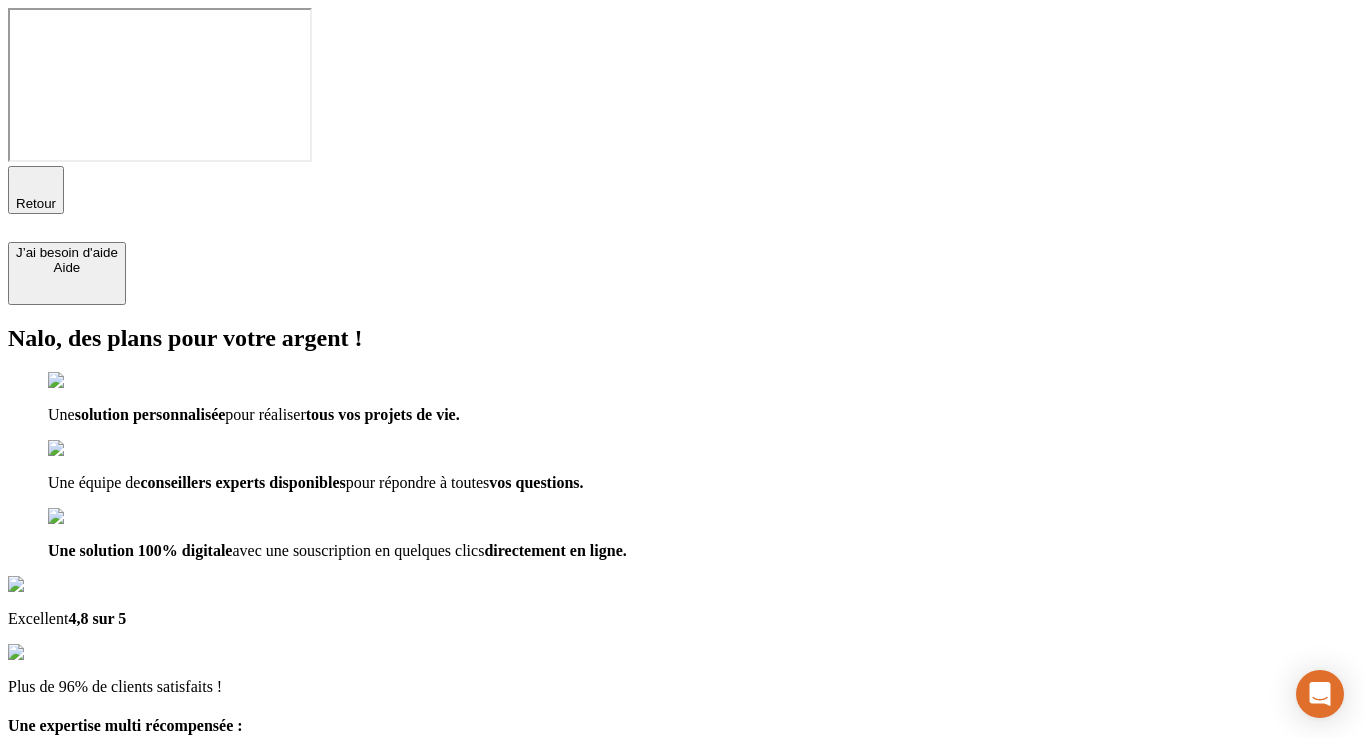 click on "Retour" at bounding box center [36, 203] 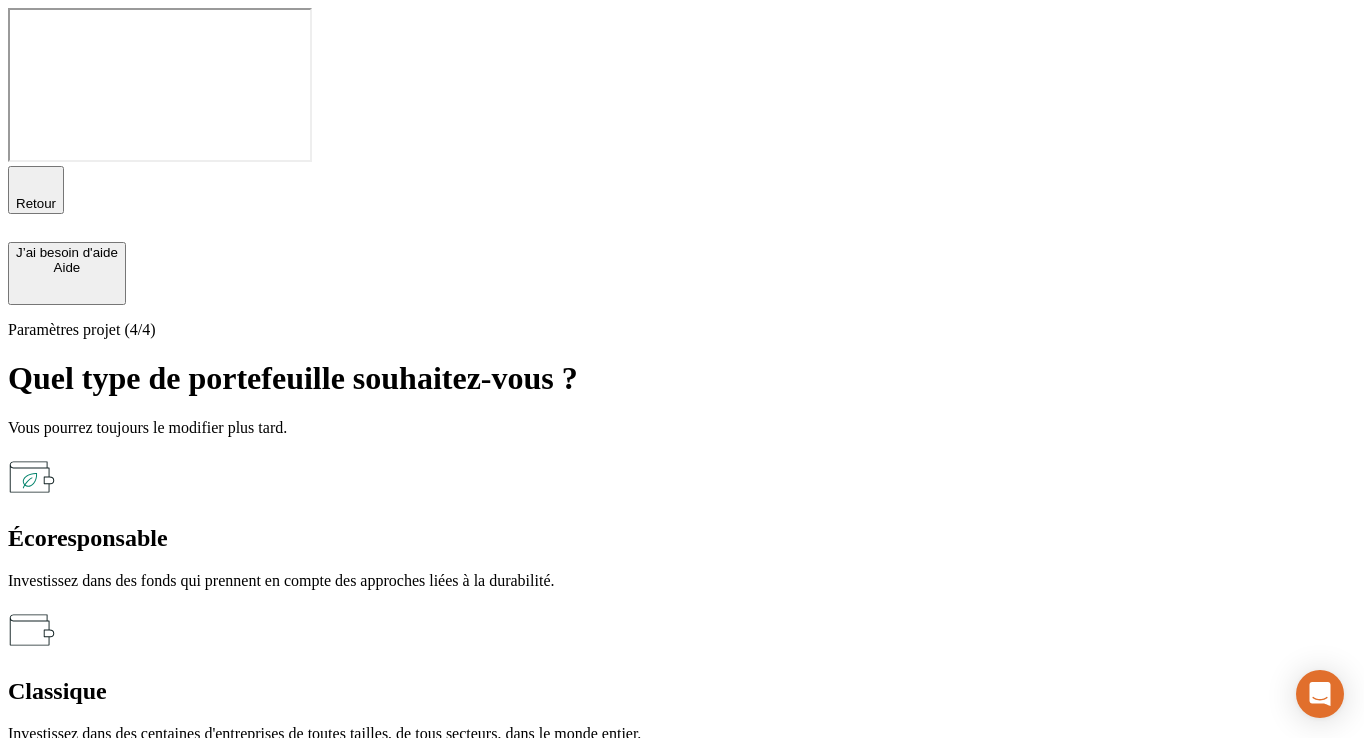 click on "Retour" at bounding box center (36, 203) 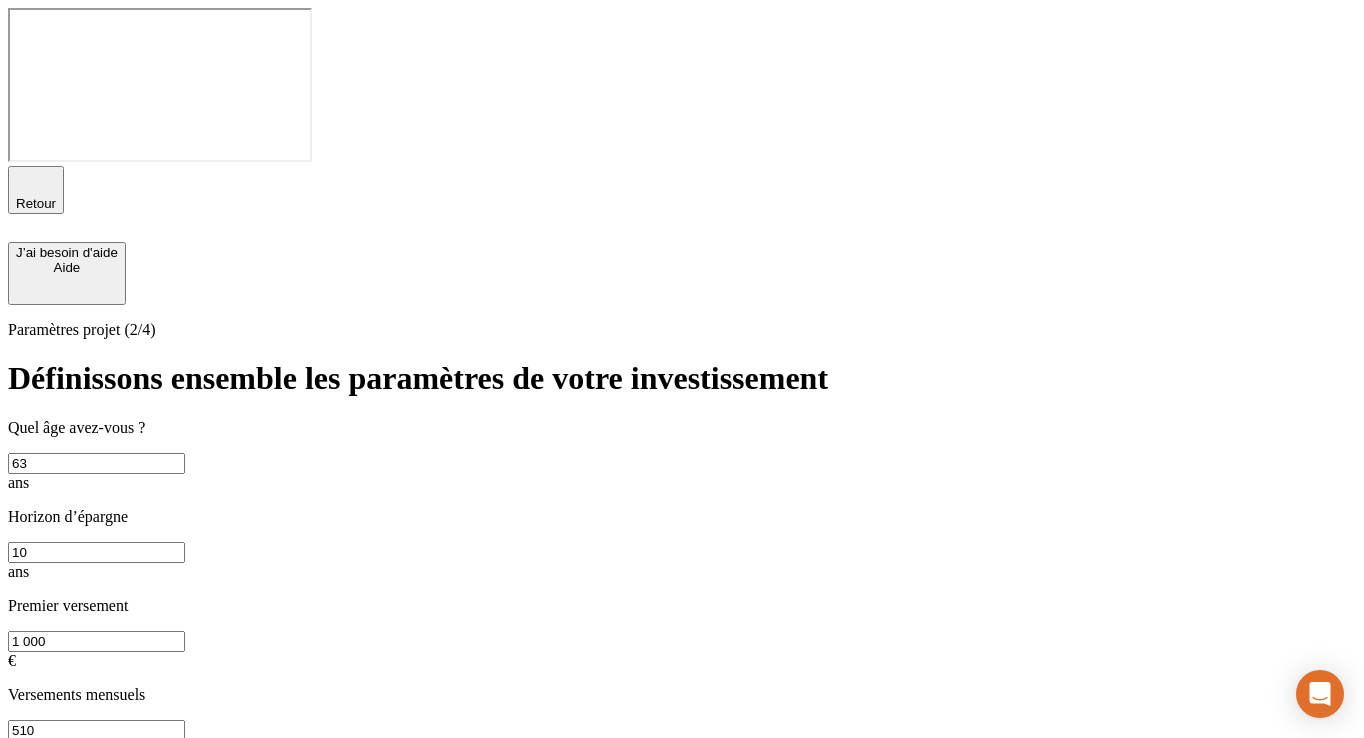 click on "Retour" at bounding box center (36, 203) 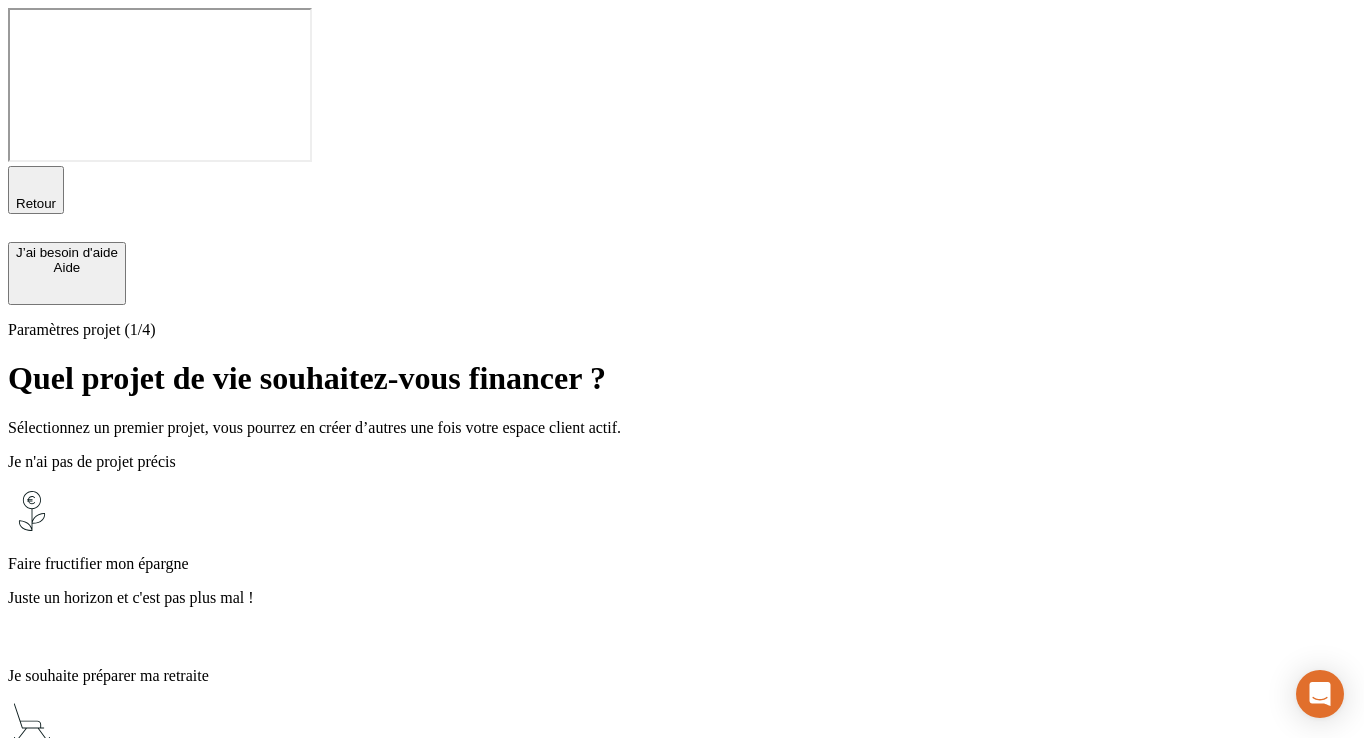 click on "Planifiez une retraite sereine en ouvrant un PER ou/et une assurance-vie Multiprojets" at bounding box center [682, 812] 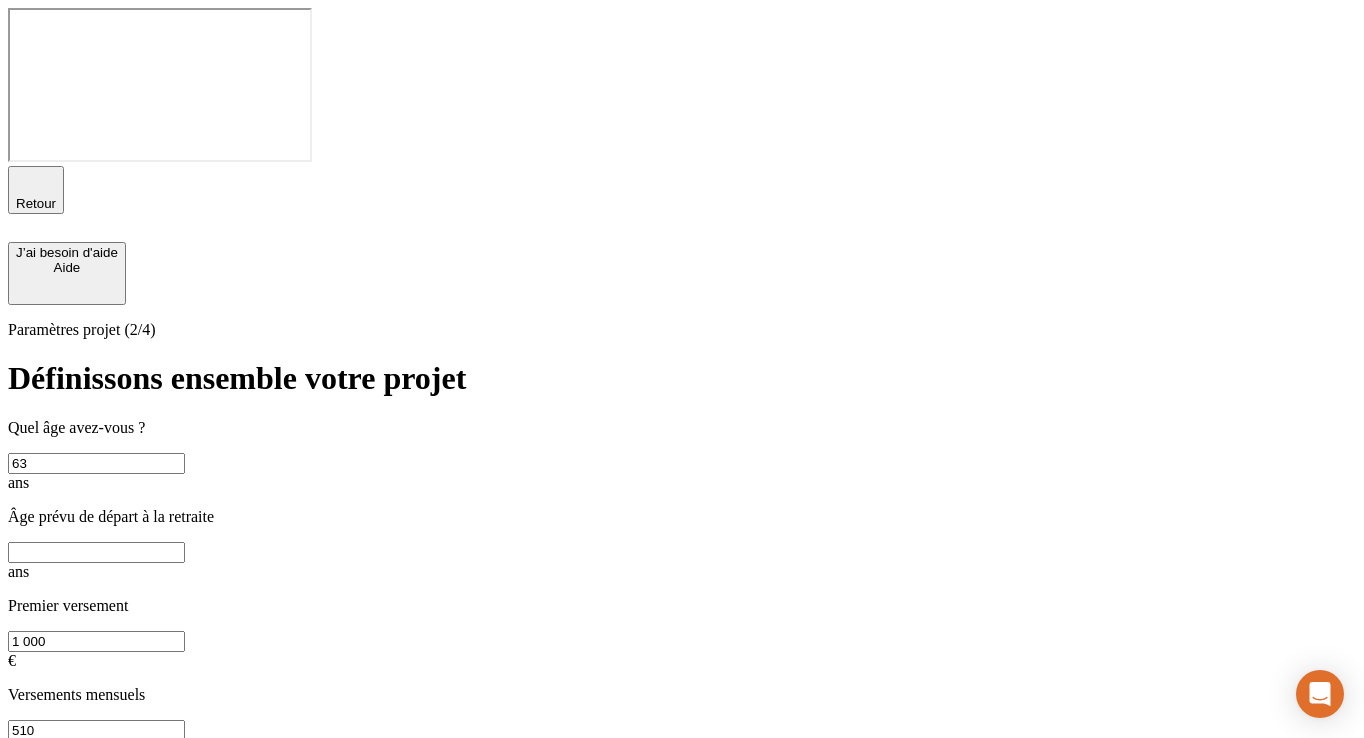 click on "Paramètres projet (2/4) Définissons ensemble votre projet Quel âge avez-vous ? 63 ans Âge prévu de départ à la retraite ans Premier versement 1 000 € Versements mensuels 510 € 80 % de nos clients optent pour les versements programmés 🚀 La bonne pratique serait d'épargner  au moins 10 %  de votre revenu net,  soit  510 € par mois , pour améliorer la performance de votre épargne et en lisser les fluctuations. Continuer" at bounding box center [682, 612] 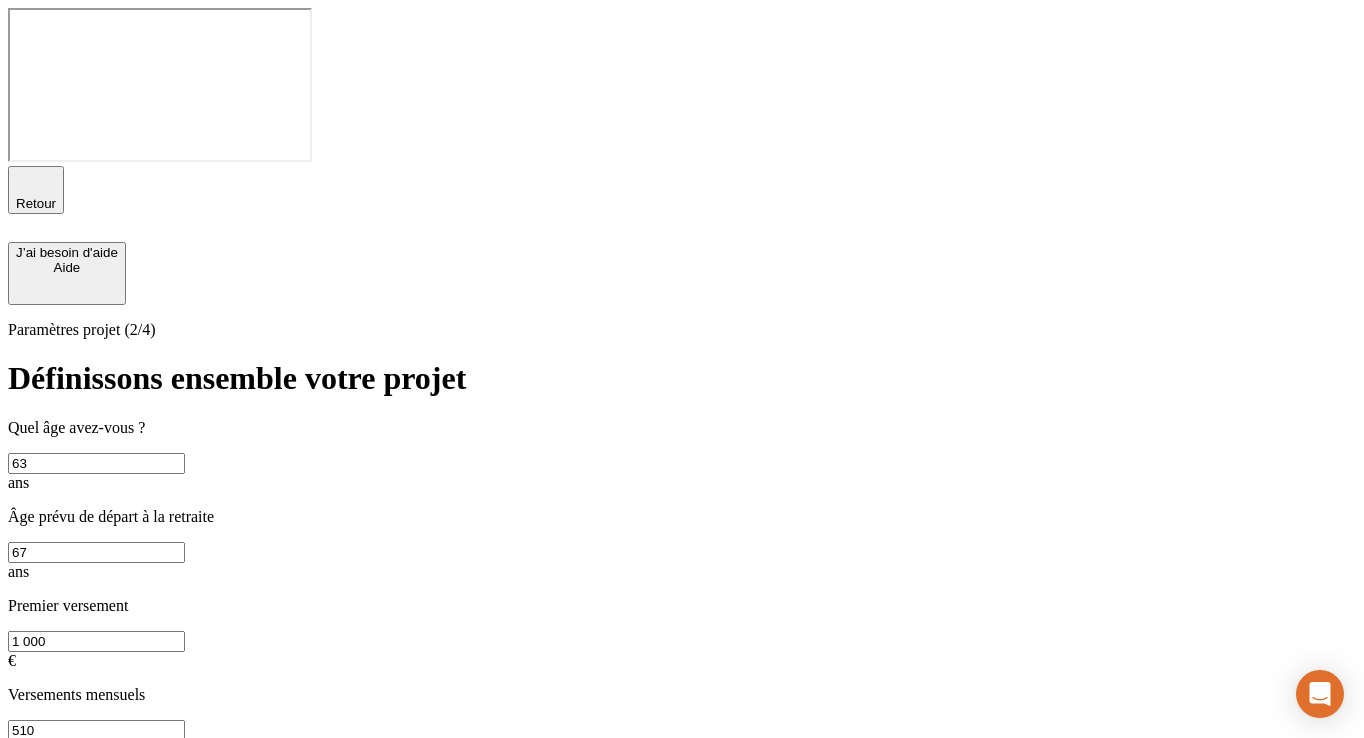 type on "67" 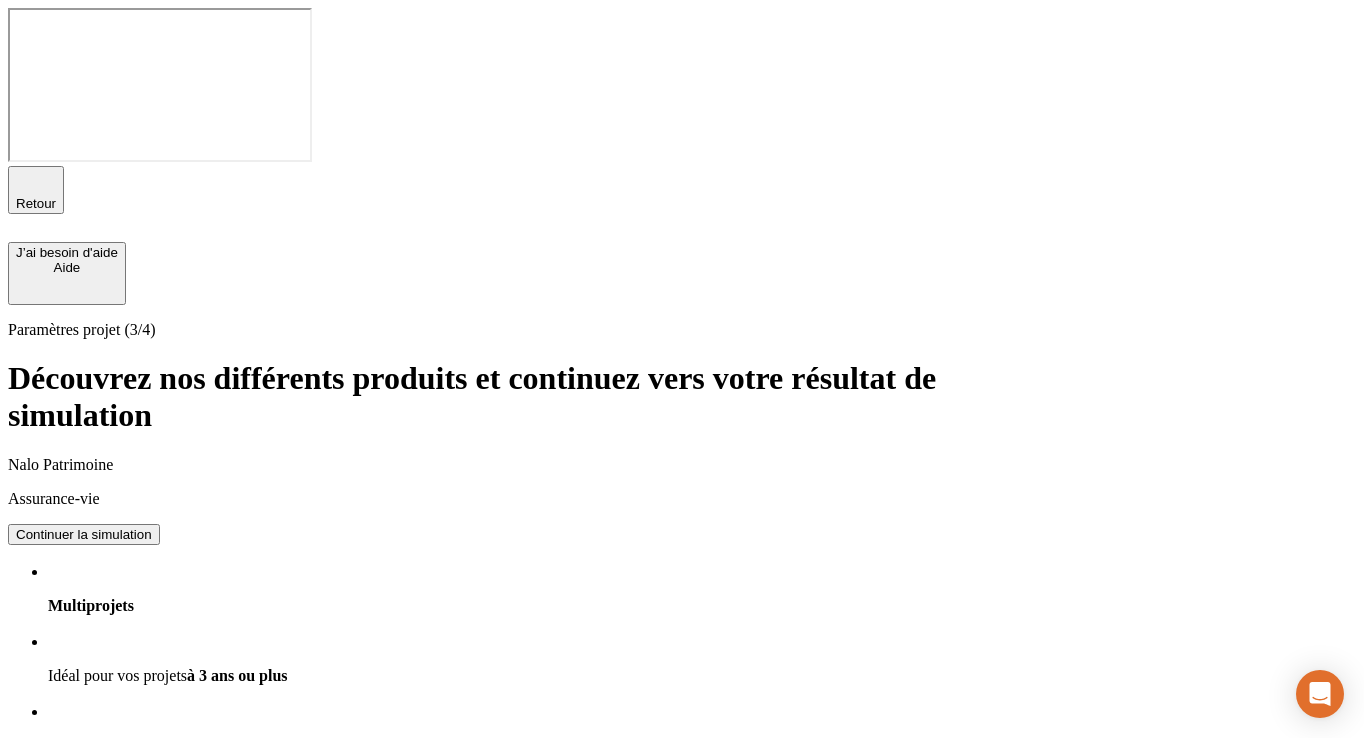 click on "Continuer la simulation" at bounding box center [84, 958] 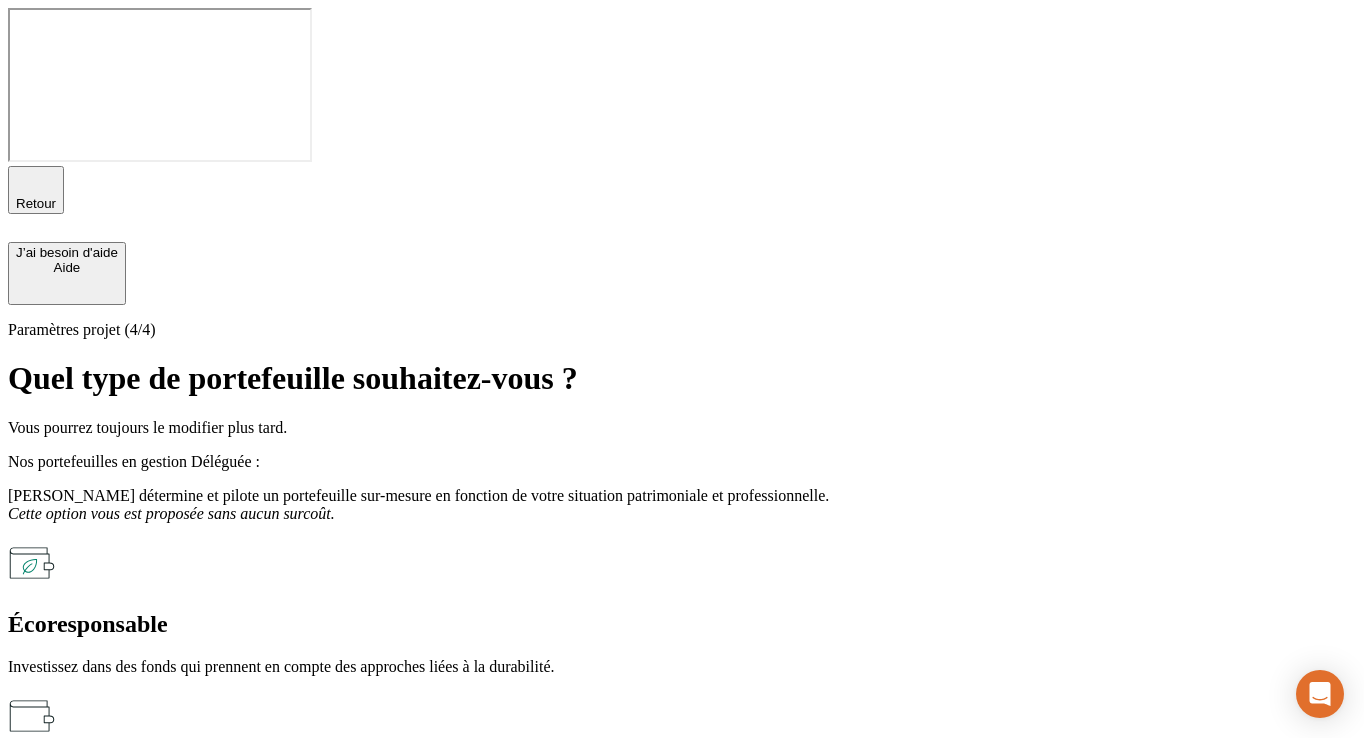 click on "Simuler mon projet" at bounding box center [72, 901] 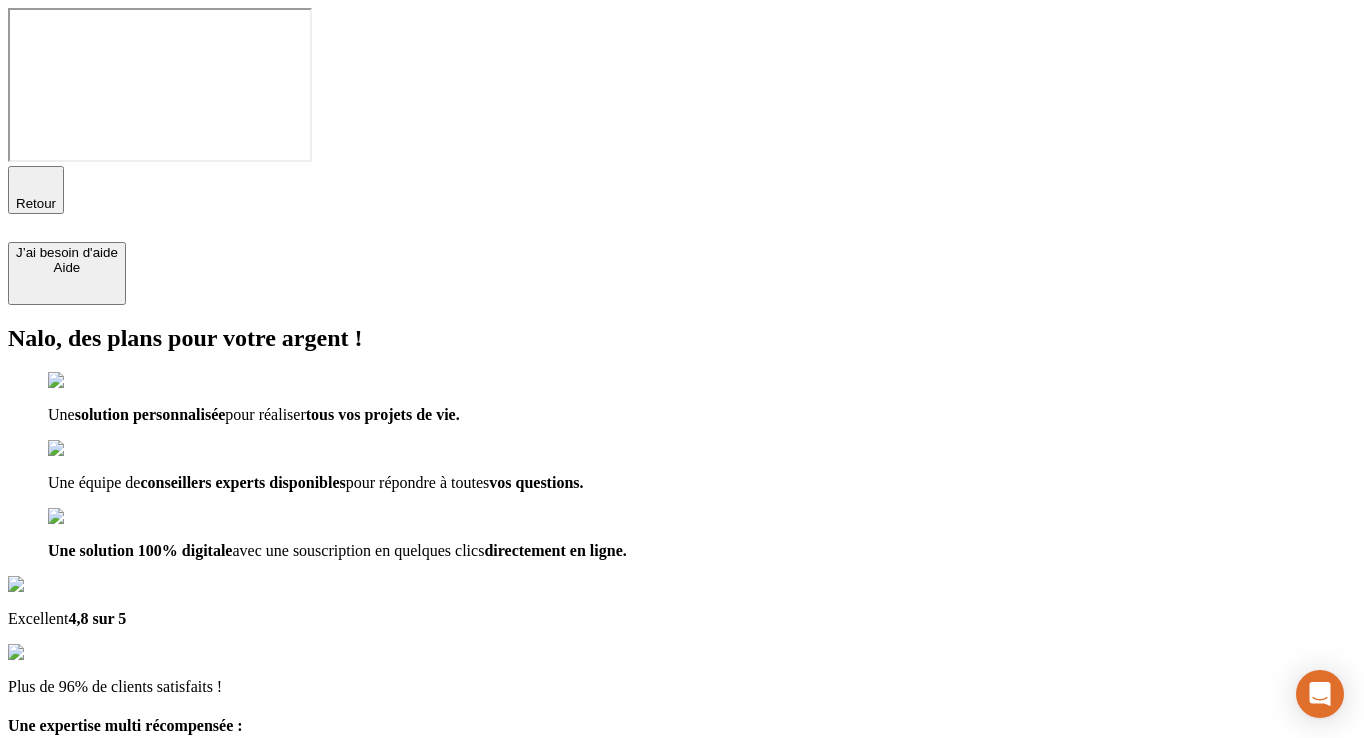 click on "Découvrir ma simulation" at bounding box center (87, 1084) 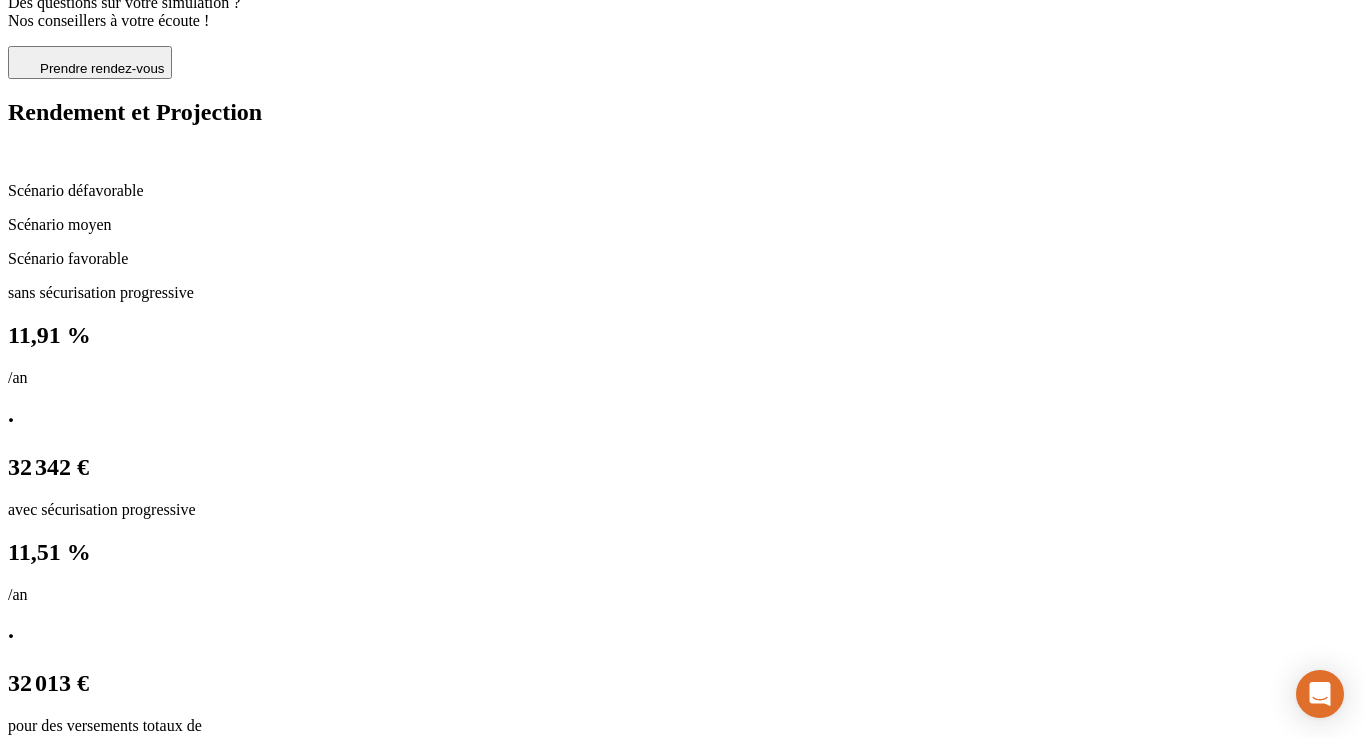 scroll, scrollTop: 899, scrollLeft: 0, axis: vertical 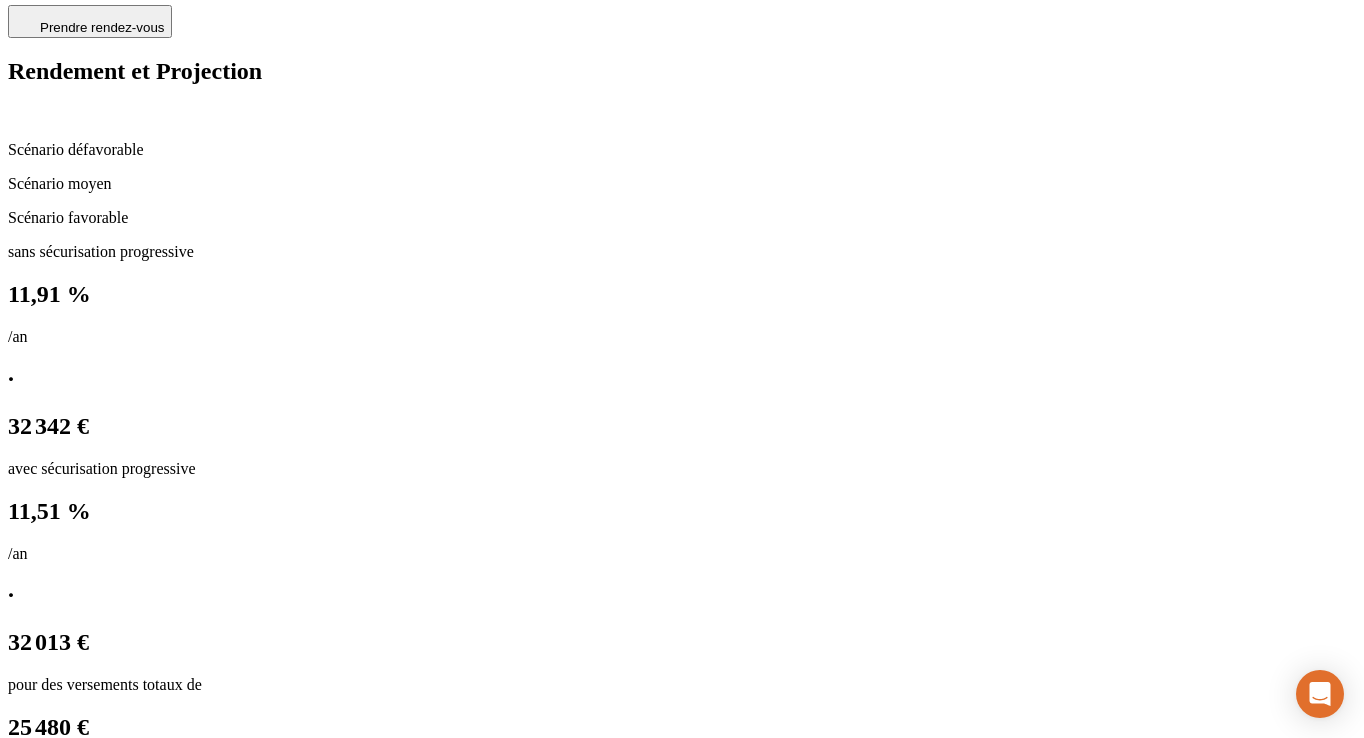 click on "Voir le détail" at bounding box center [682, 3045] 